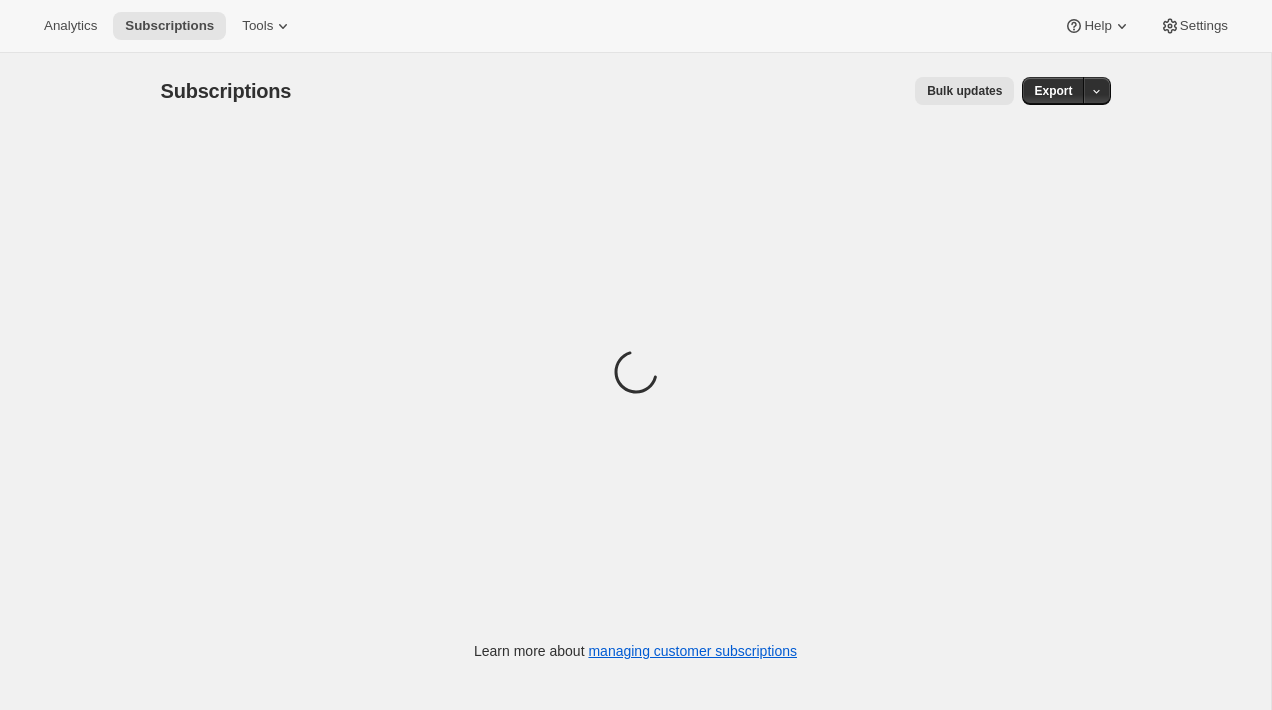 scroll, scrollTop: 0, scrollLeft: 0, axis: both 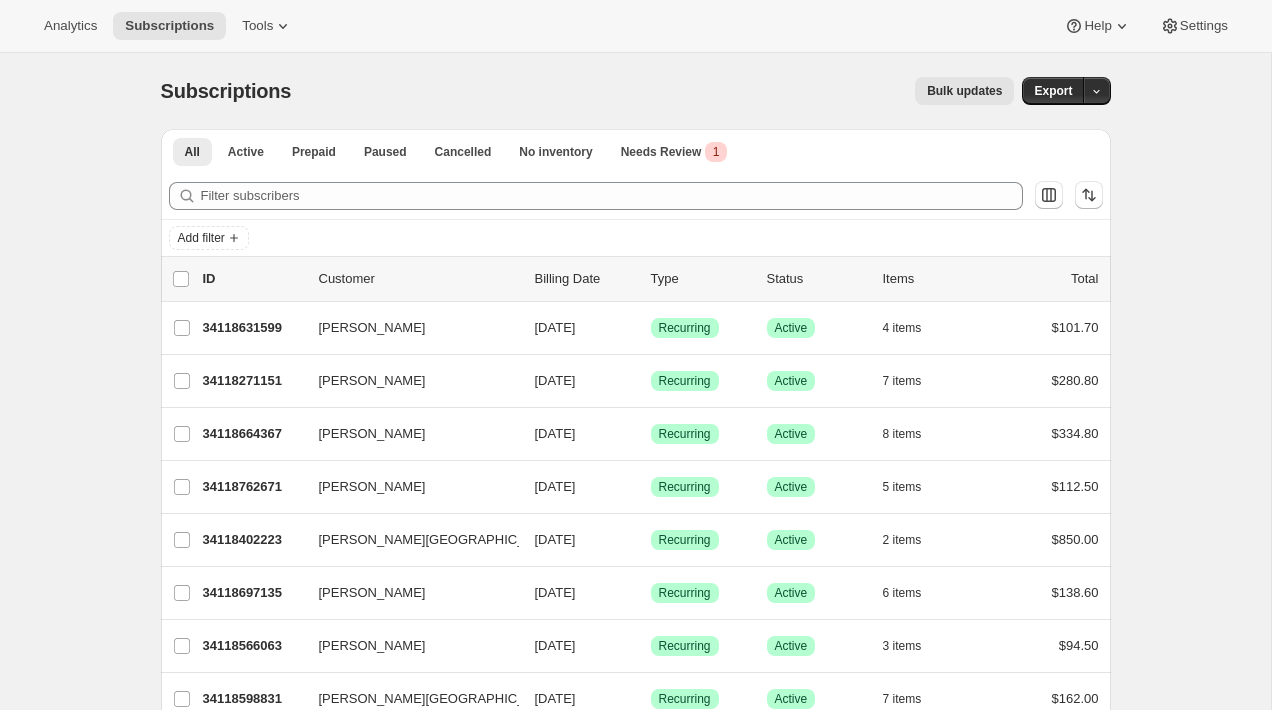 click on "list header ID Customer Billing Date Type Status Items Total Catheryn Yashar 34118631599 Catheryn Yashar 07/13/2025 Success Recurring Success Active 4   items $101.70 Josepha Simi 34118271151 Josepha Simi 07/13/2025 Success Recurring Success Active 7   items $280.80 Maxwell Waitt 34118664367 Maxwell Waitt 07/13/2025 Success Recurring Success Active 8   items $334.80 Bruce McCullough 34118762671 Bruce McCullough 07/13/2025 Success Recurring Success Active 5   items $112.50 Nicholas Naylor-Leyland 34118402223 Nicholas Naylor-Leyland 07/13/2025 Success Recurring Success Active 2   items $850.00 Judy Bomberger 34118697135 Judy Bomberger 07/13/2025 Success Recurring Success Active 6   items $138.60 Mark Haack 34118566063 Mark Haack 07/13/2025 Success Recurring Success Active 3   items $94.50 Nicholas Naylor-Leyland 34118598831 Nicholas Naylor-Leyland 07/13/2025 Success Recurring Success Active 7   items $162.00 Maxwell Waitt 34118369455 Maxwell Waitt 07/13/2025 Success Recurring Success Active 7   items $161.20 5" at bounding box center (636, 861) 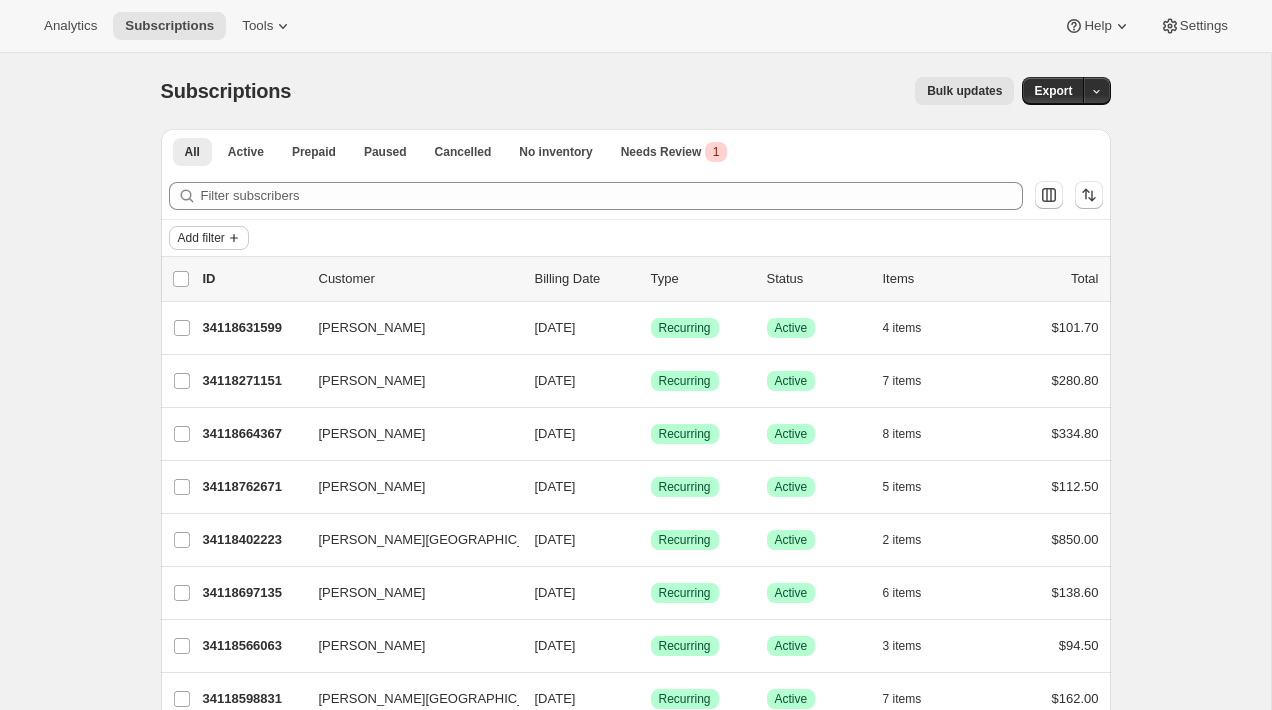 click on "Add filter" at bounding box center (201, 238) 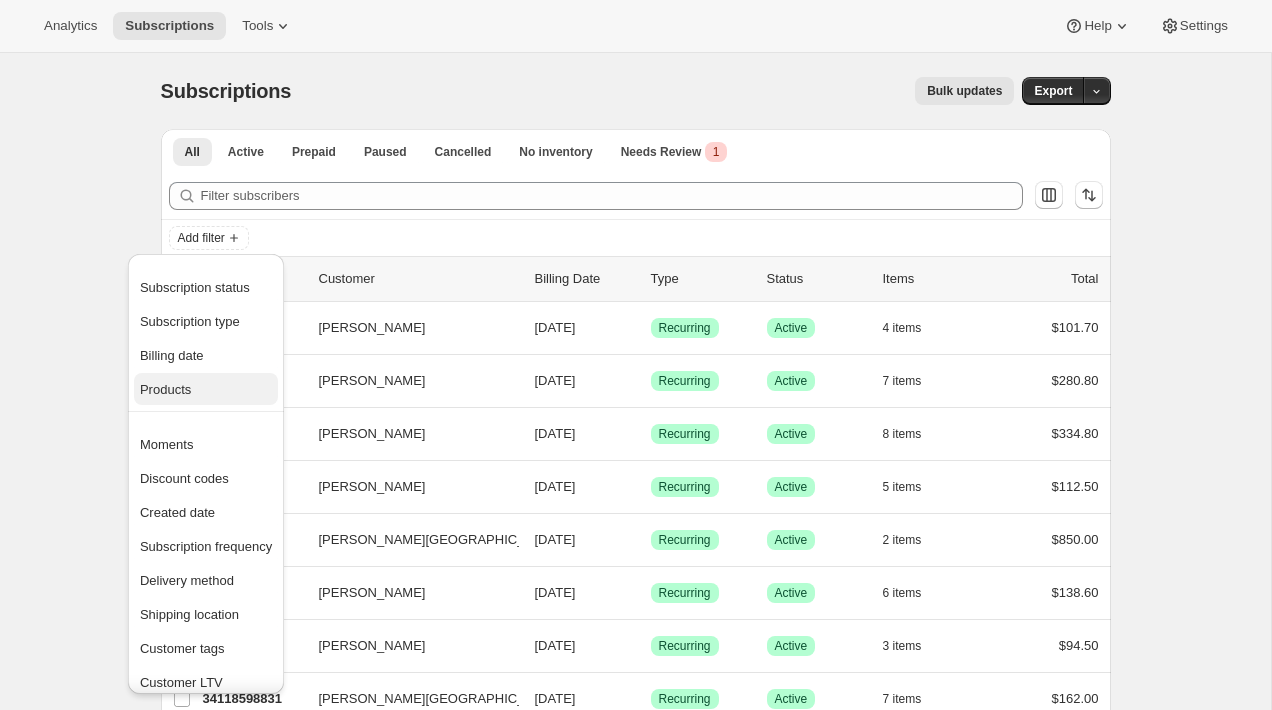 click on "Products" at bounding box center [206, 390] 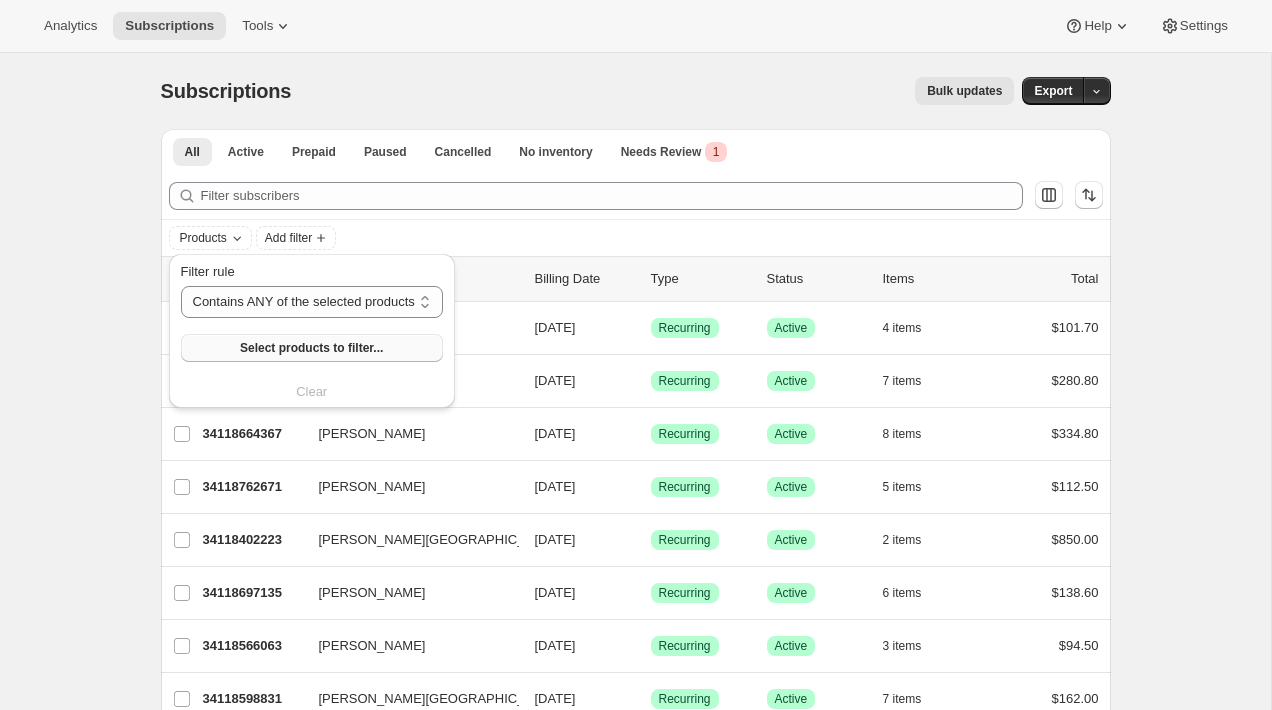 click on "Select products to filter..." at bounding box center (311, 348) 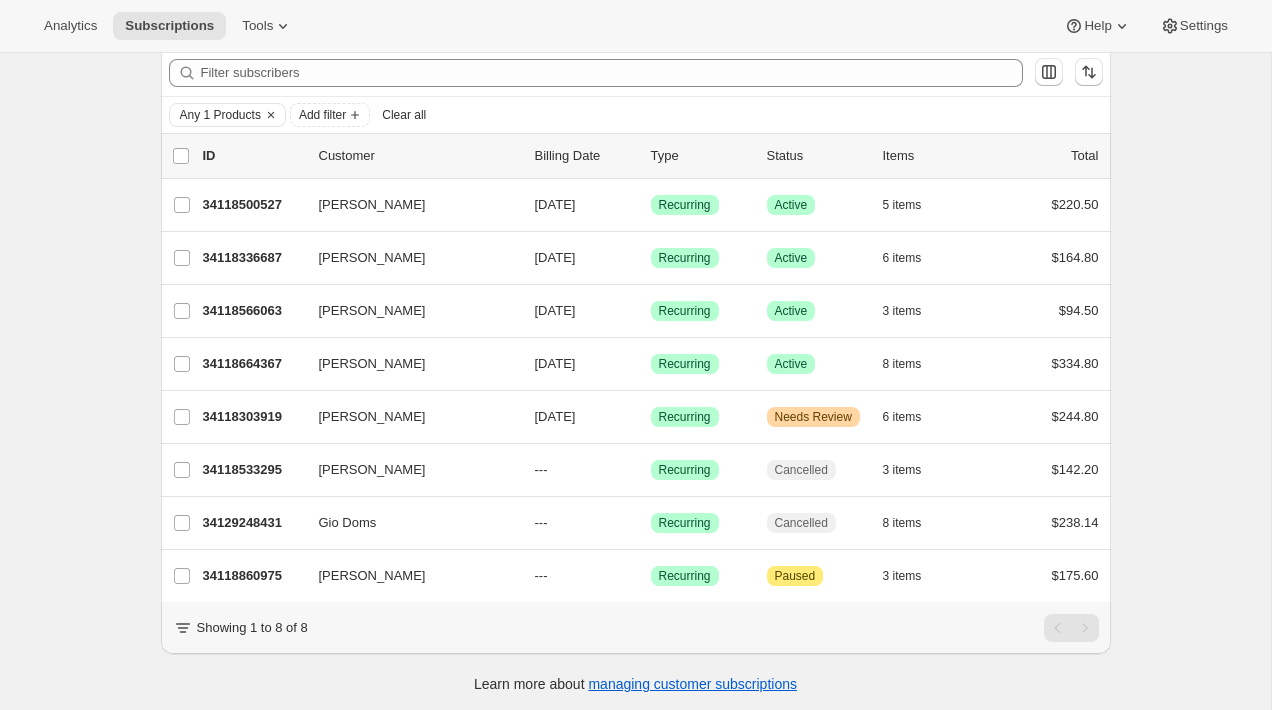 scroll, scrollTop: 126, scrollLeft: 0, axis: vertical 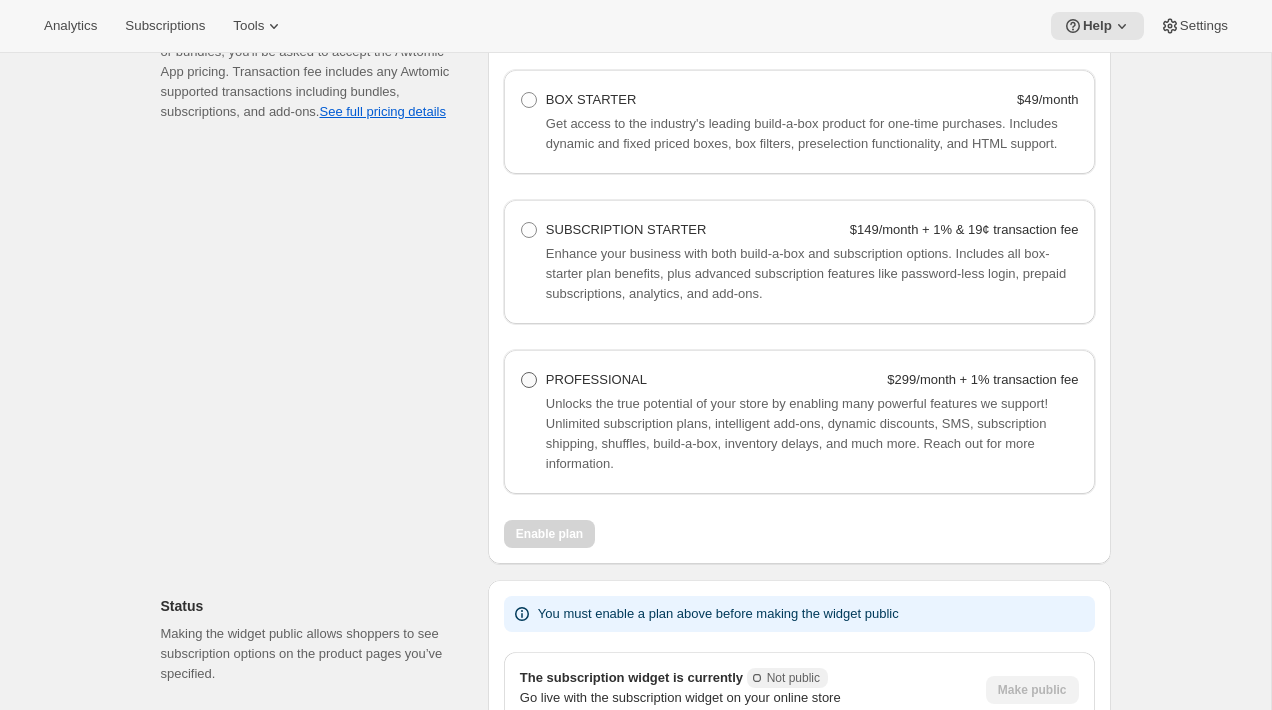 click on "PROFESSIONAL" at bounding box center (596, 379) 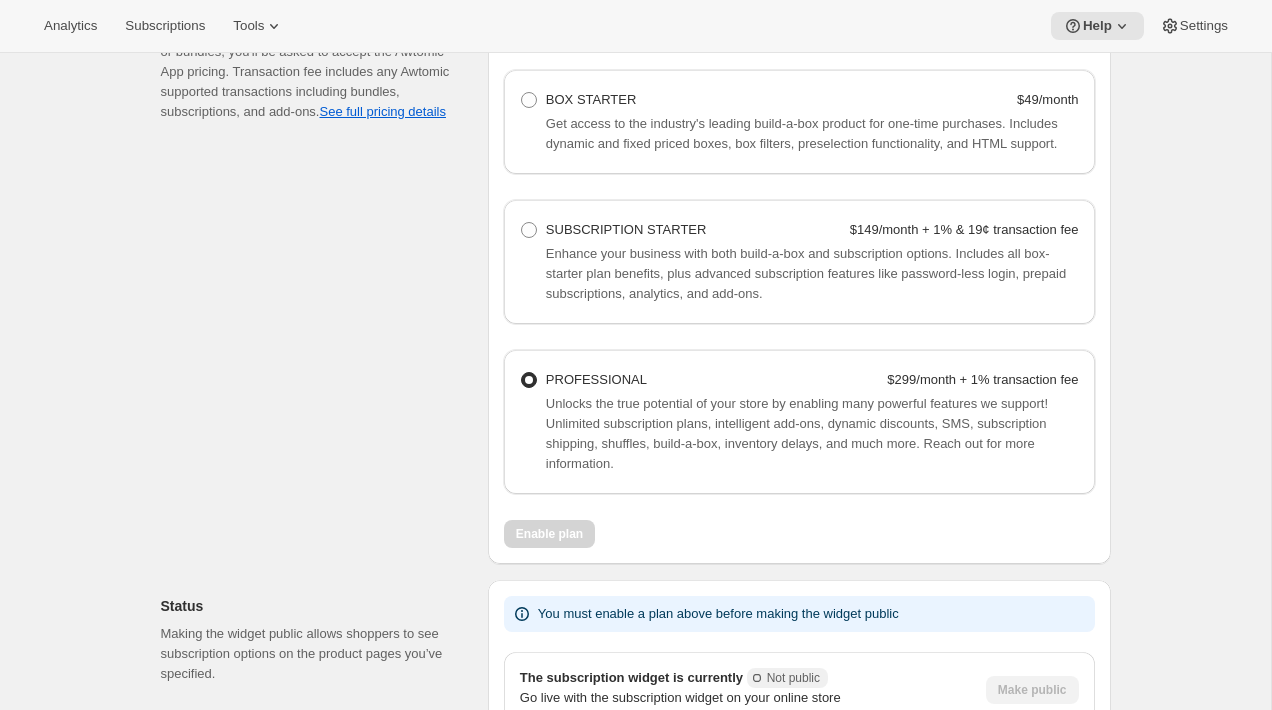 radio on "true" 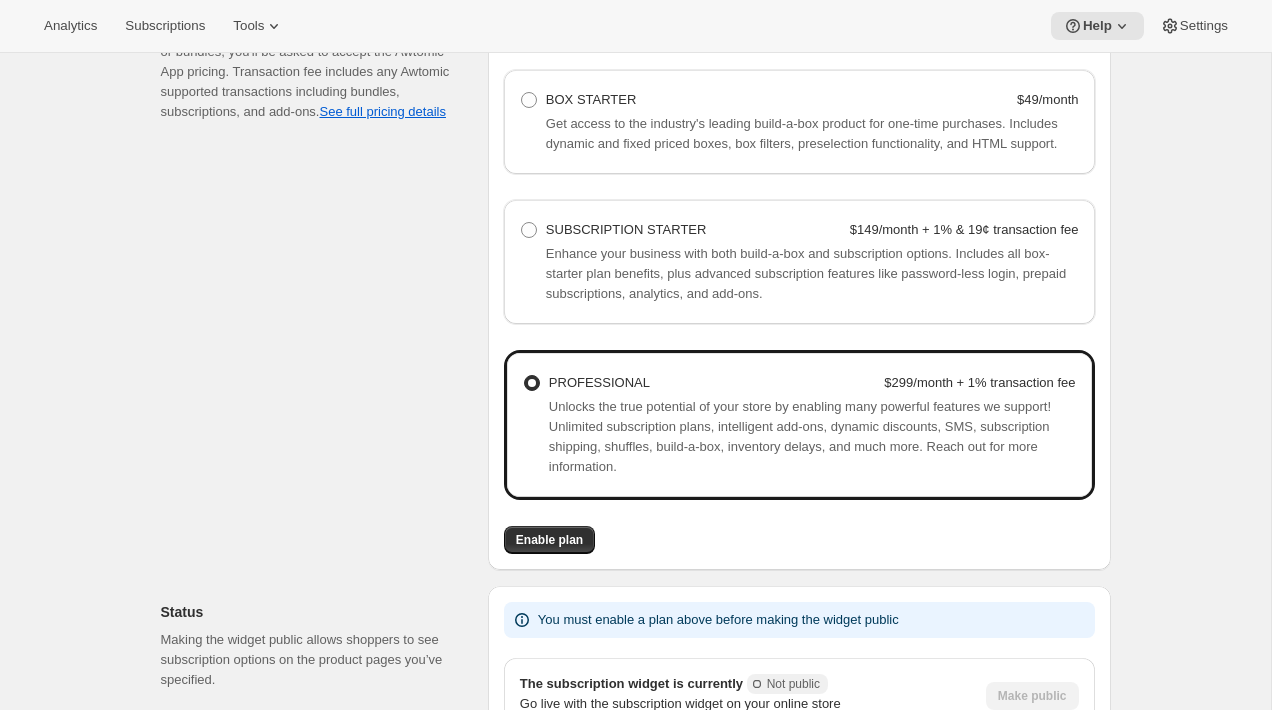 click on "Pricing plan Before you can go live with the subscription widget or bundles, you'll be asked to accept the Awtomic App pricing. Transaction fee includes any Awtomic supported transactions including bundles, subscriptions, and add-ons.  See full pricing details" at bounding box center [316, 274] 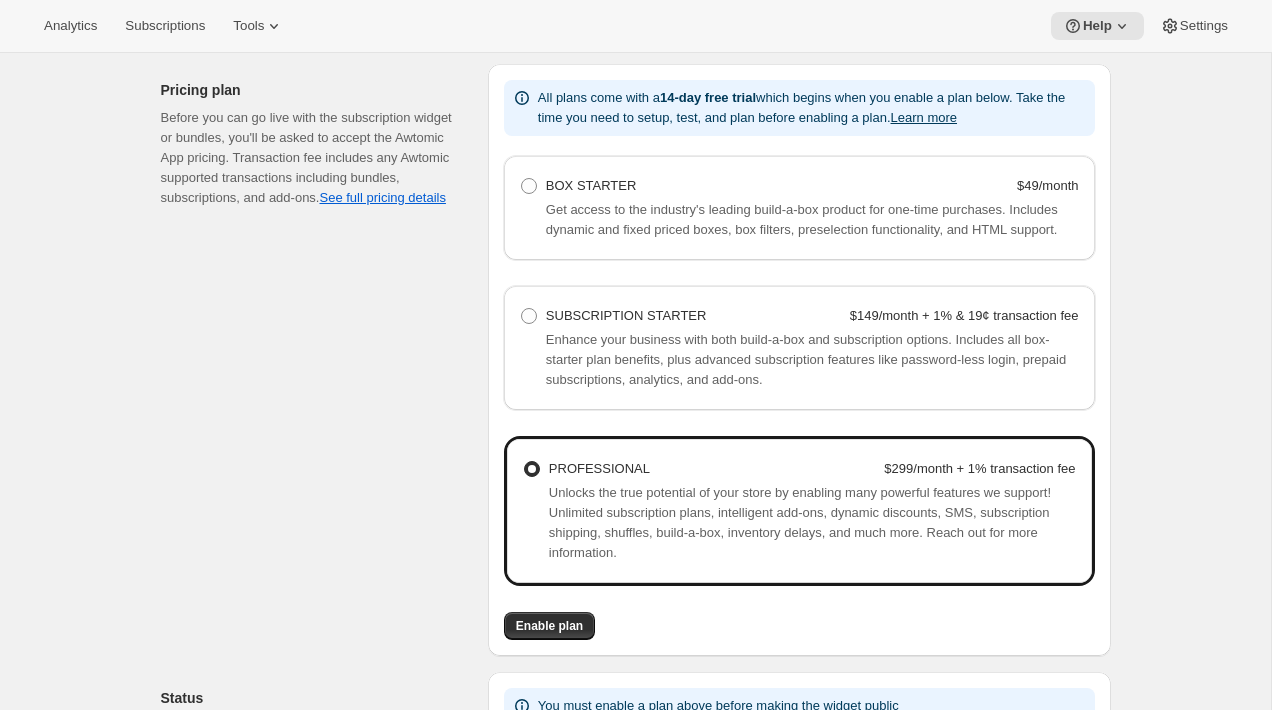 scroll, scrollTop: 1211, scrollLeft: 0, axis: vertical 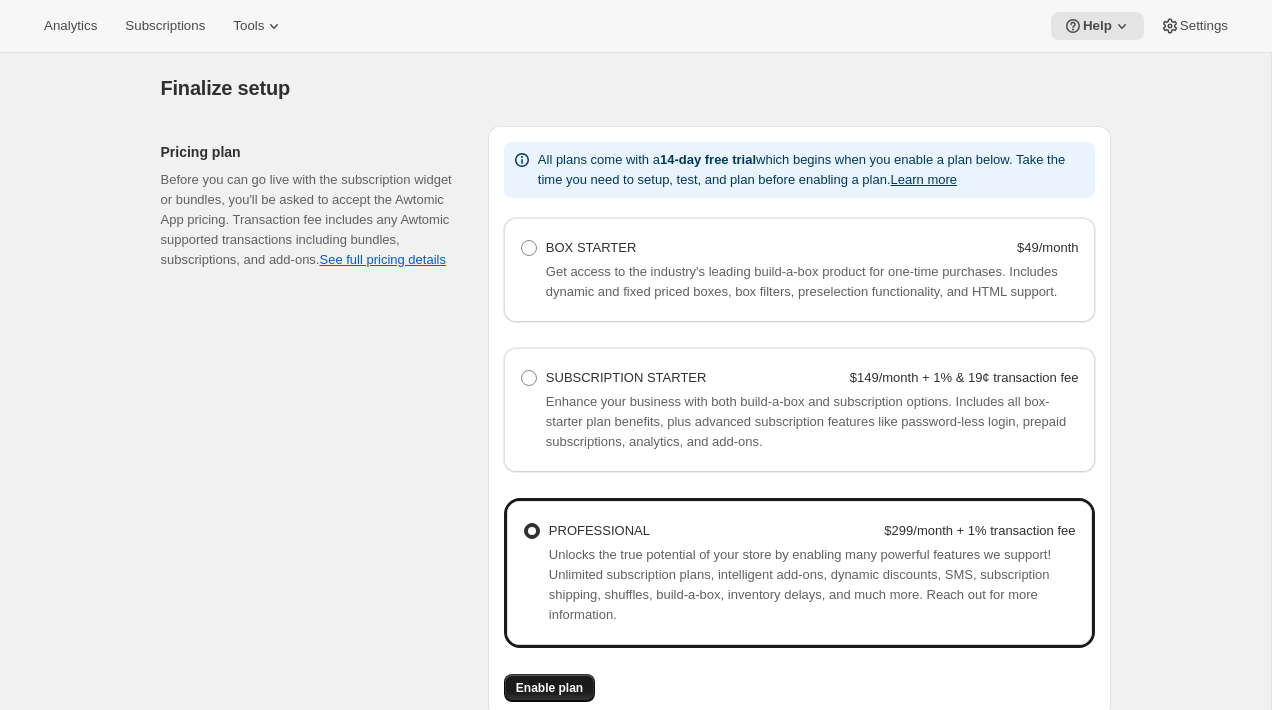 click on "Enable plan" at bounding box center [549, 688] 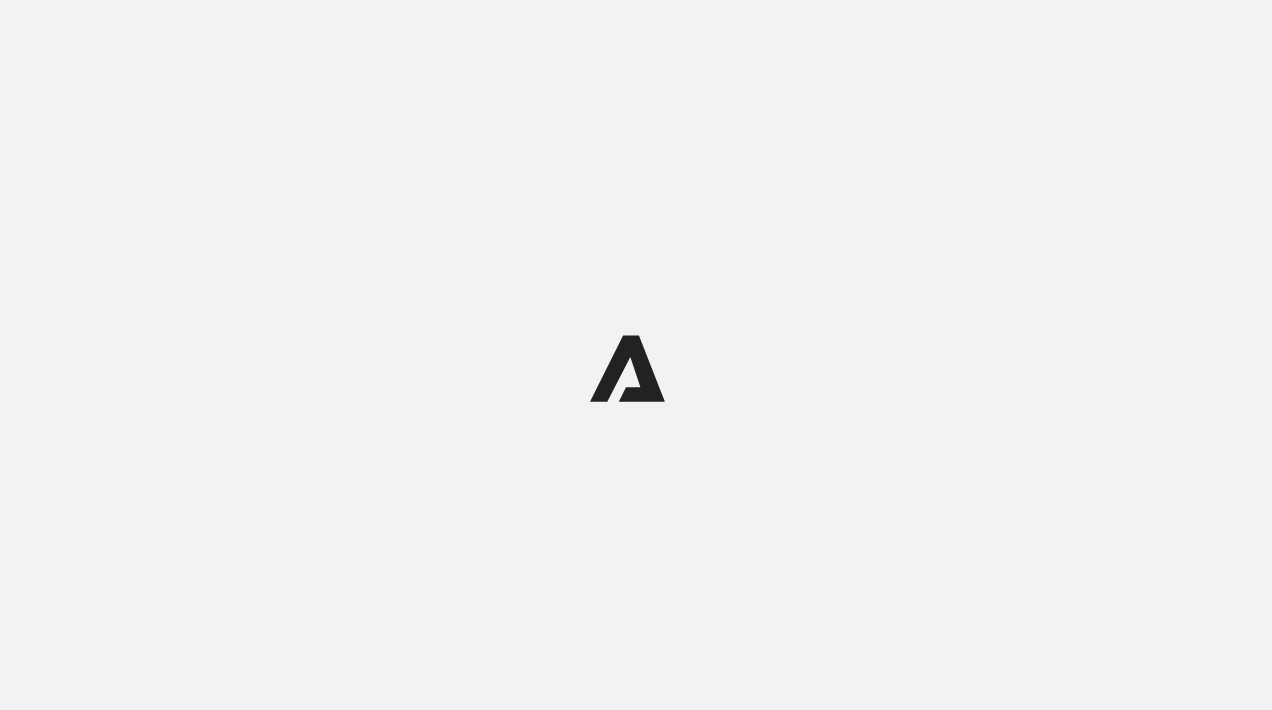scroll, scrollTop: 0, scrollLeft: 0, axis: both 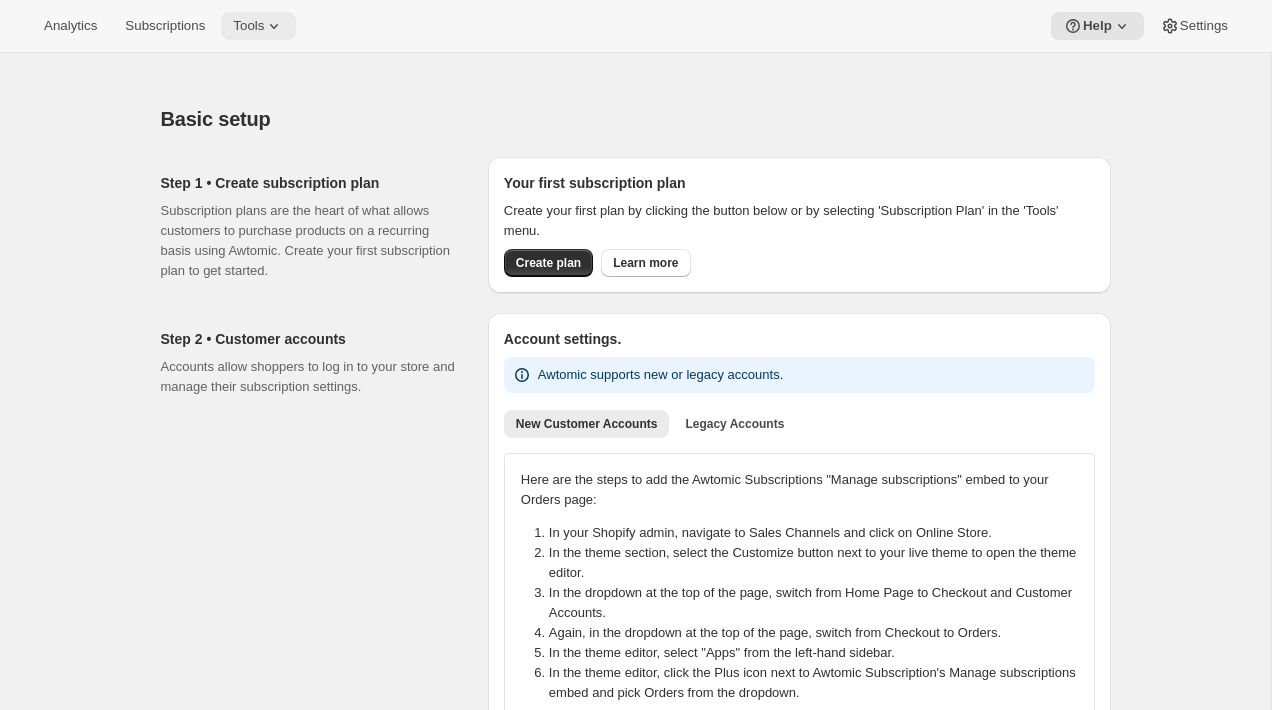 click on "Tools" at bounding box center (258, 26) 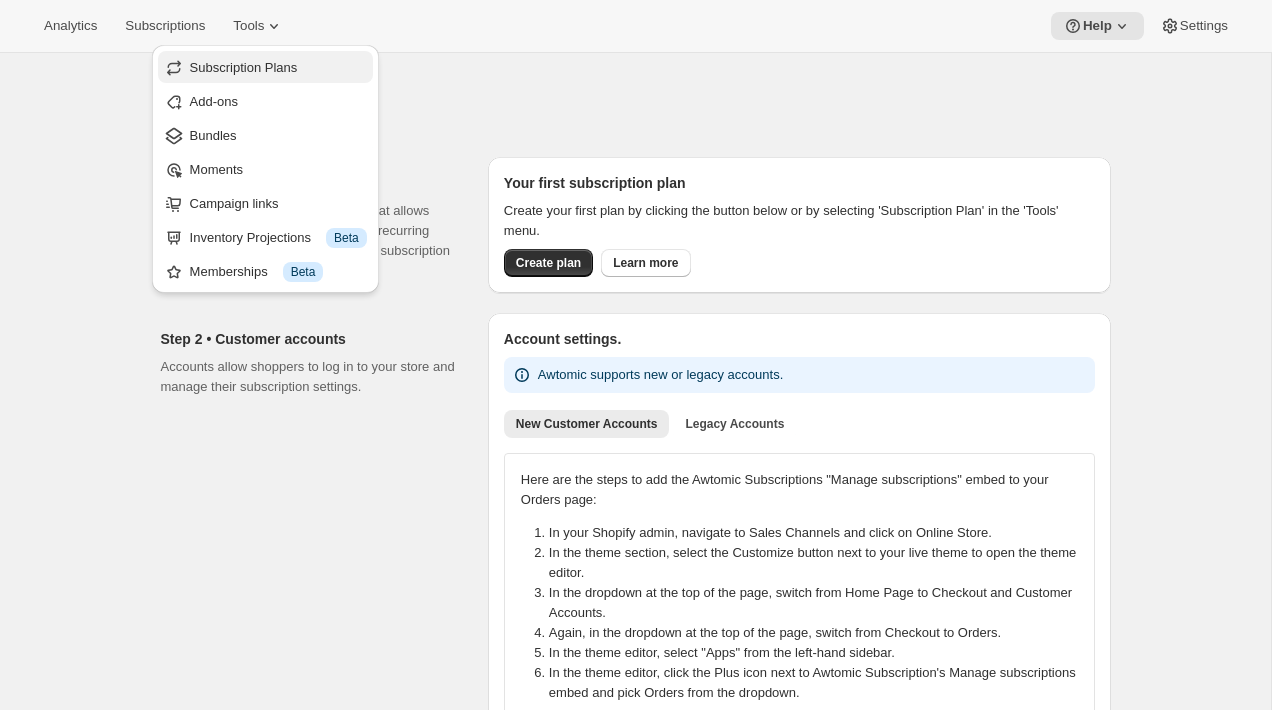 click on "Subscription Plans" at bounding box center [244, 67] 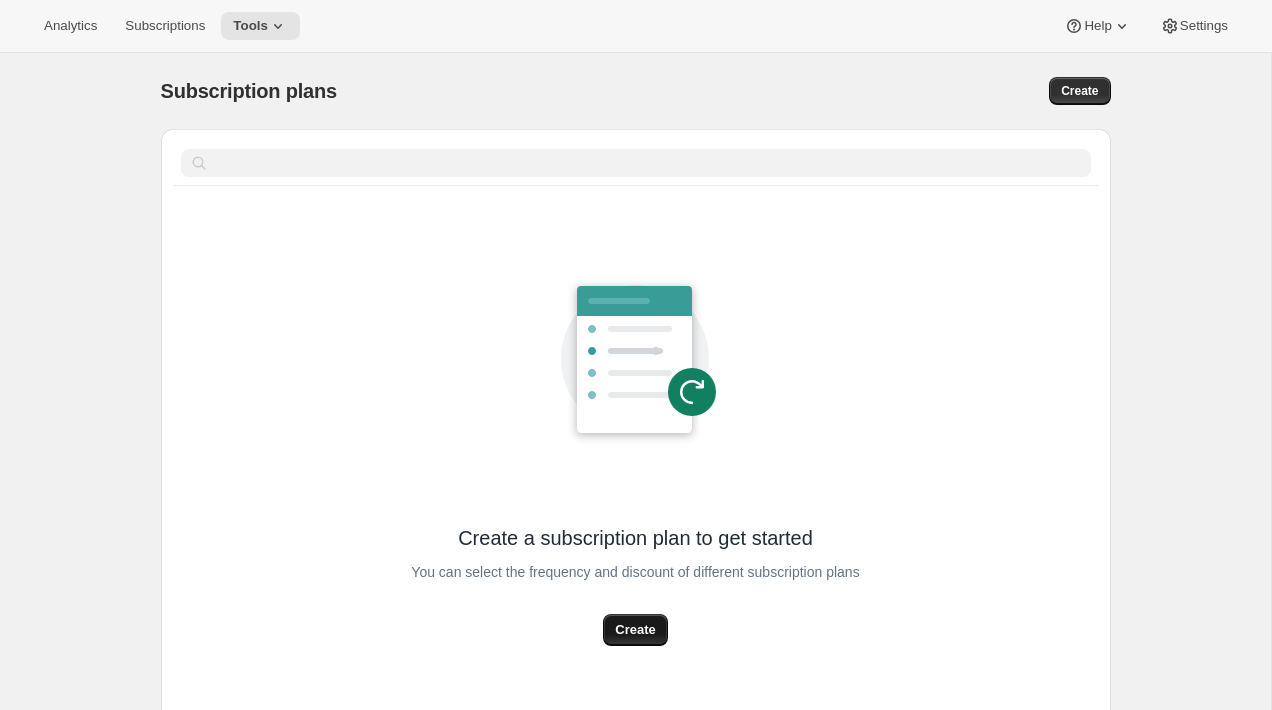 click on "Create" at bounding box center (635, 630) 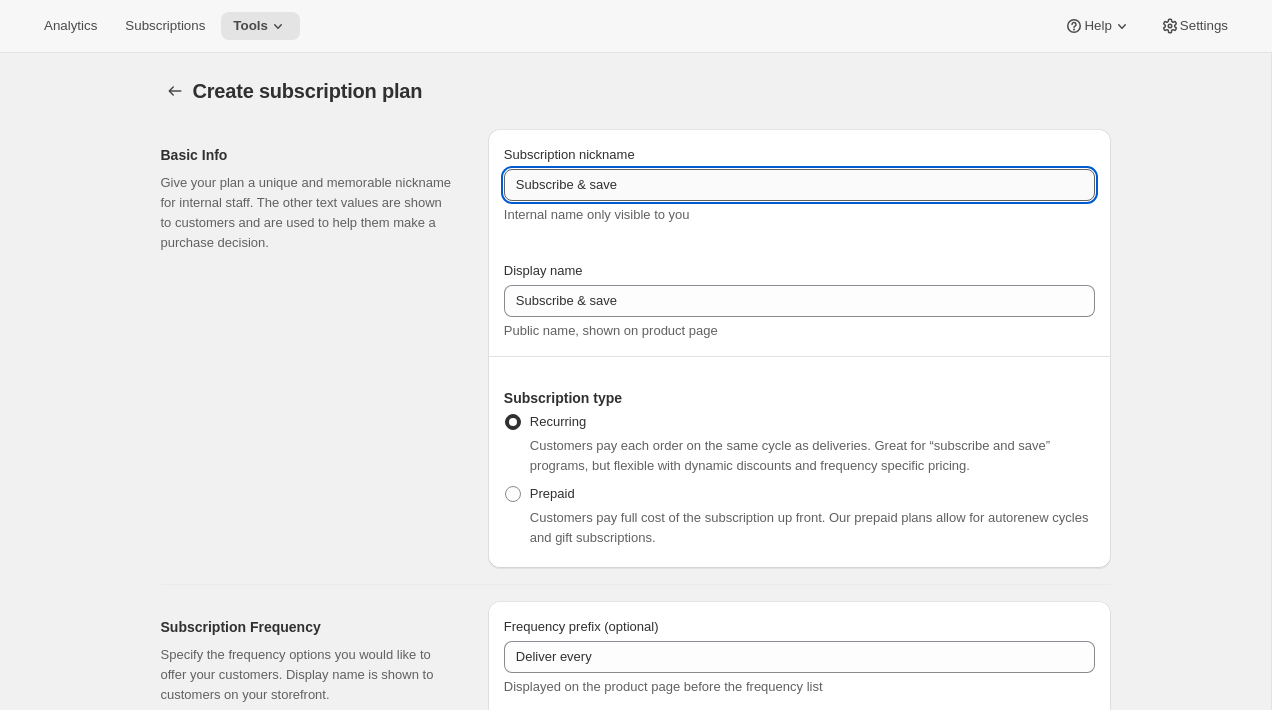 click on "Subscribe & save" at bounding box center (799, 185) 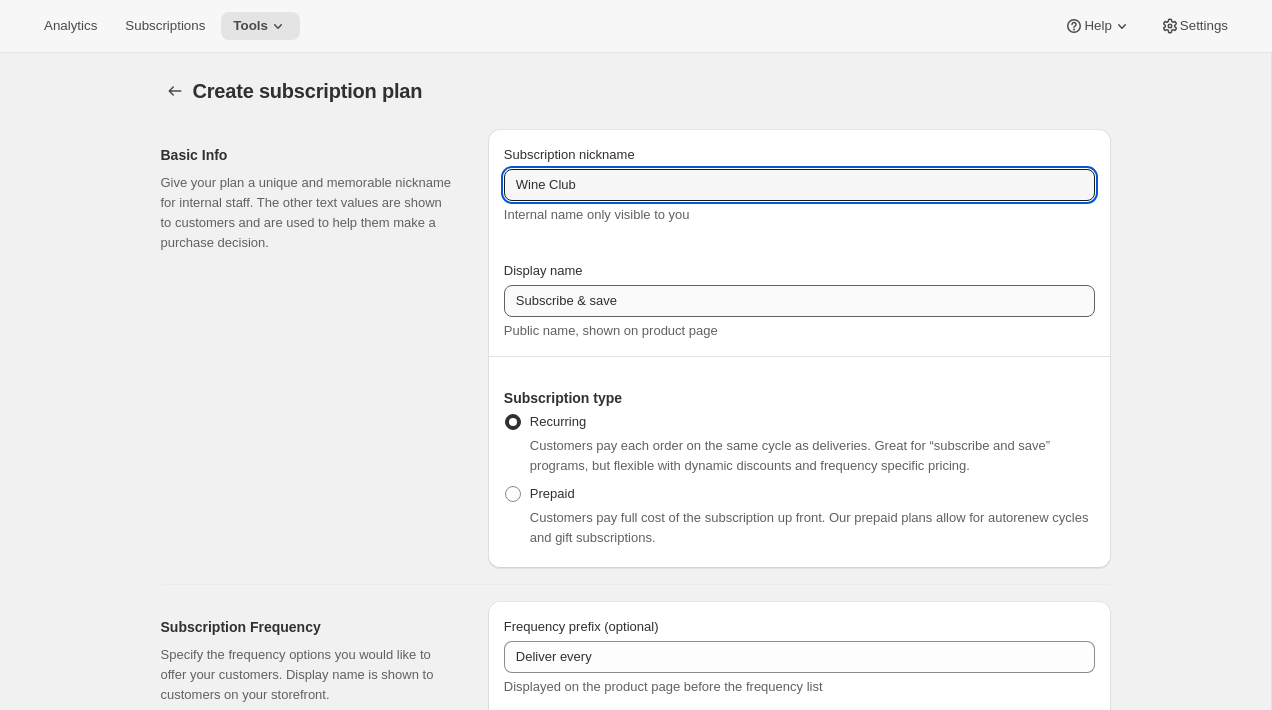 type on "Wine Club" 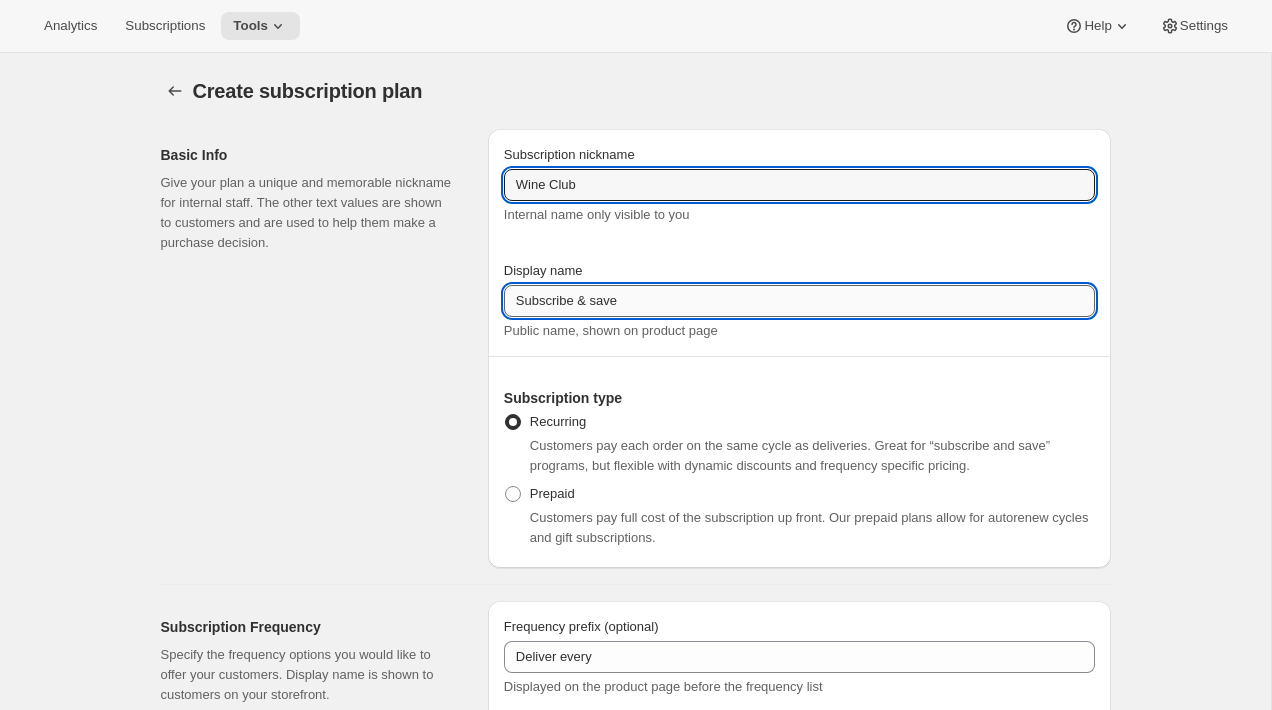 click on "Subscribe & save" at bounding box center (799, 301) 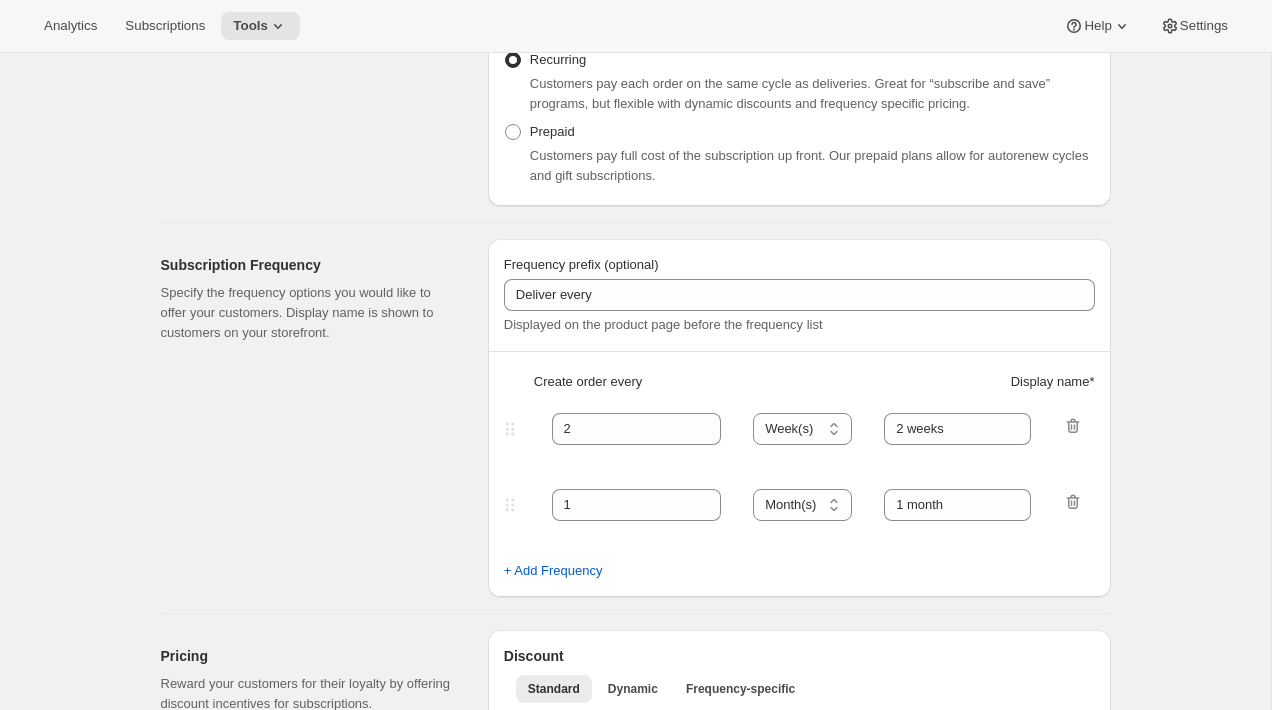 scroll, scrollTop: 363, scrollLeft: 0, axis: vertical 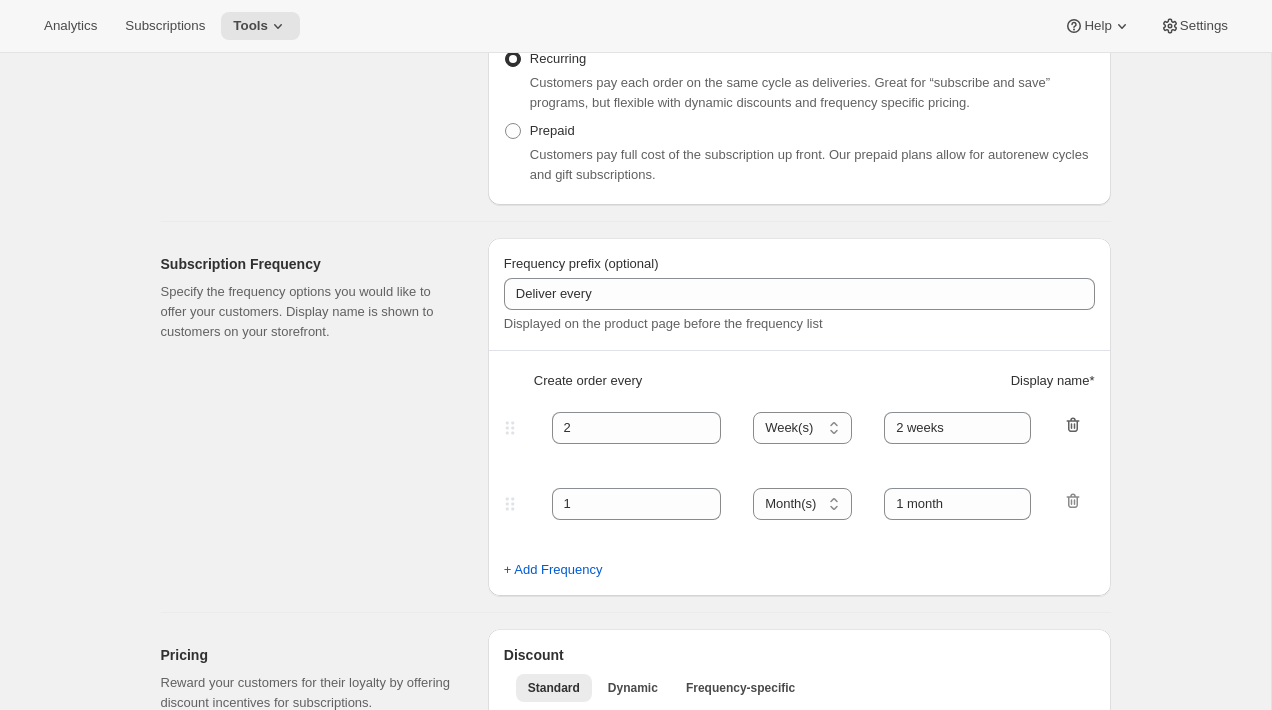 type on "Wine Club" 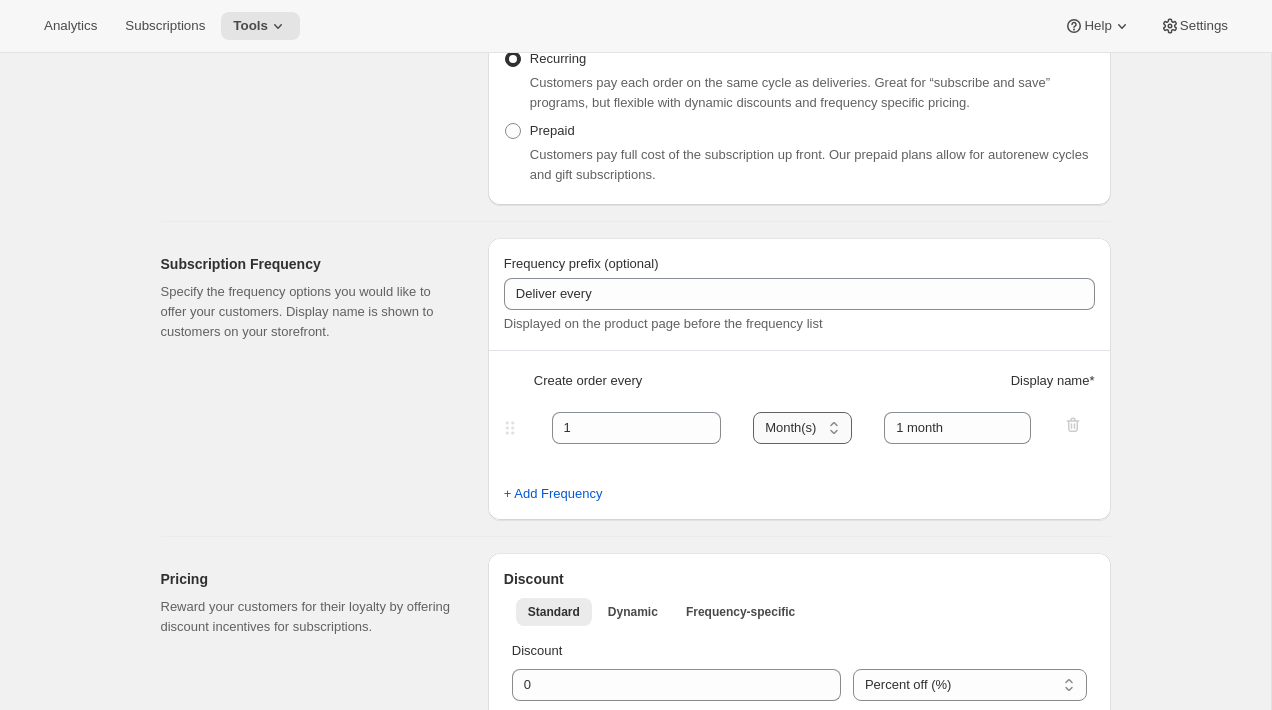 click on "Day(s) Week(s) Month(s) Year(s)" at bounding box center [802, 428] 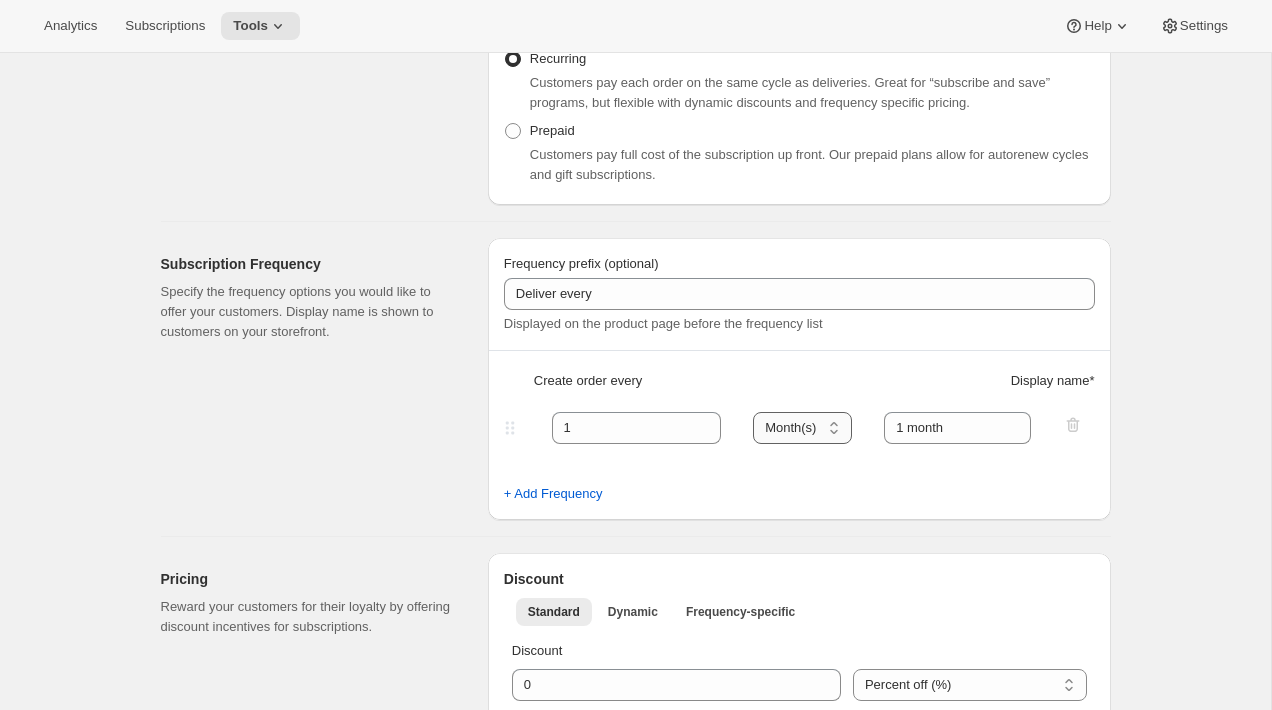 select on "YEAR" 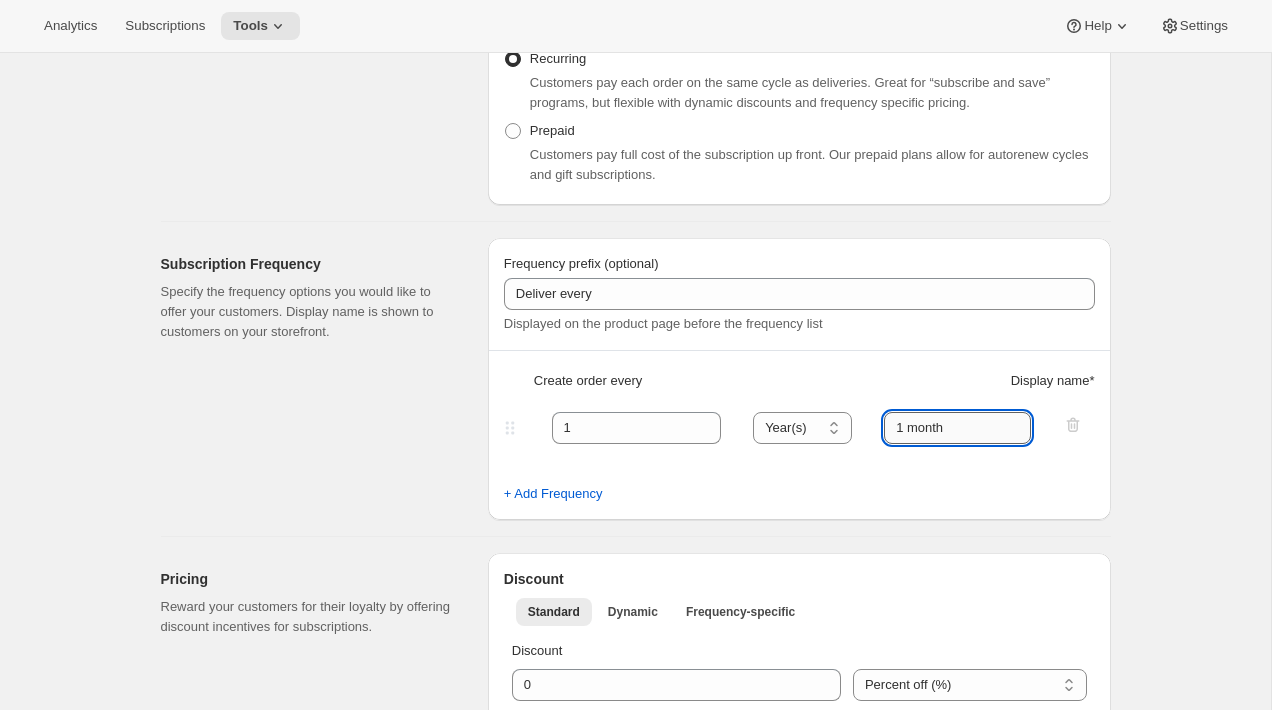 click on "1 month" at bounding box center [957, 428] 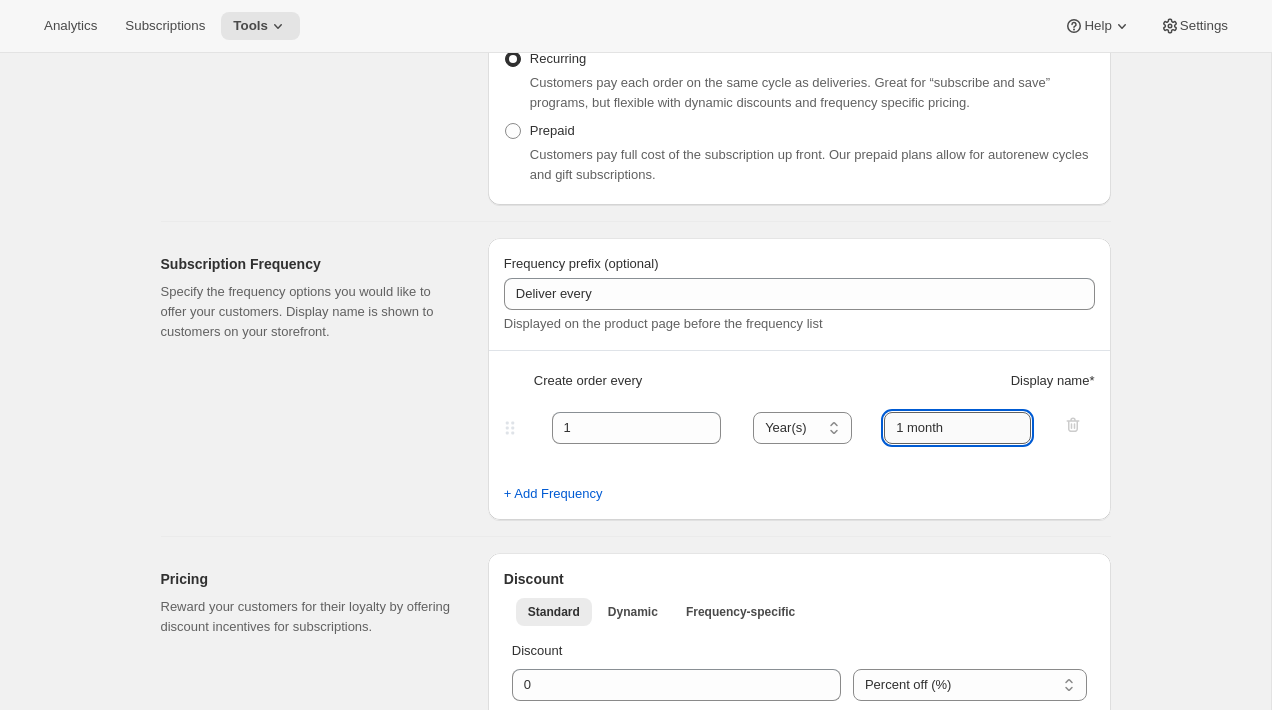 click on "1 month" at bounding box center (957, 428) 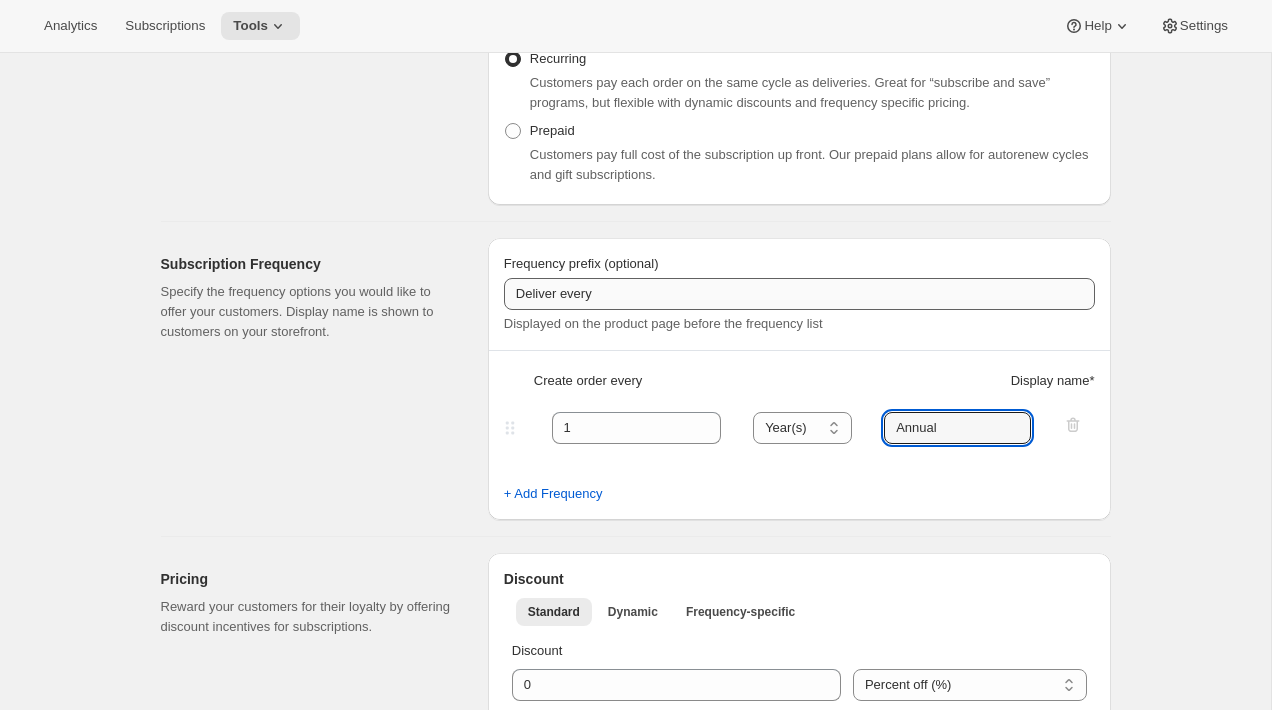 type on "Annual" 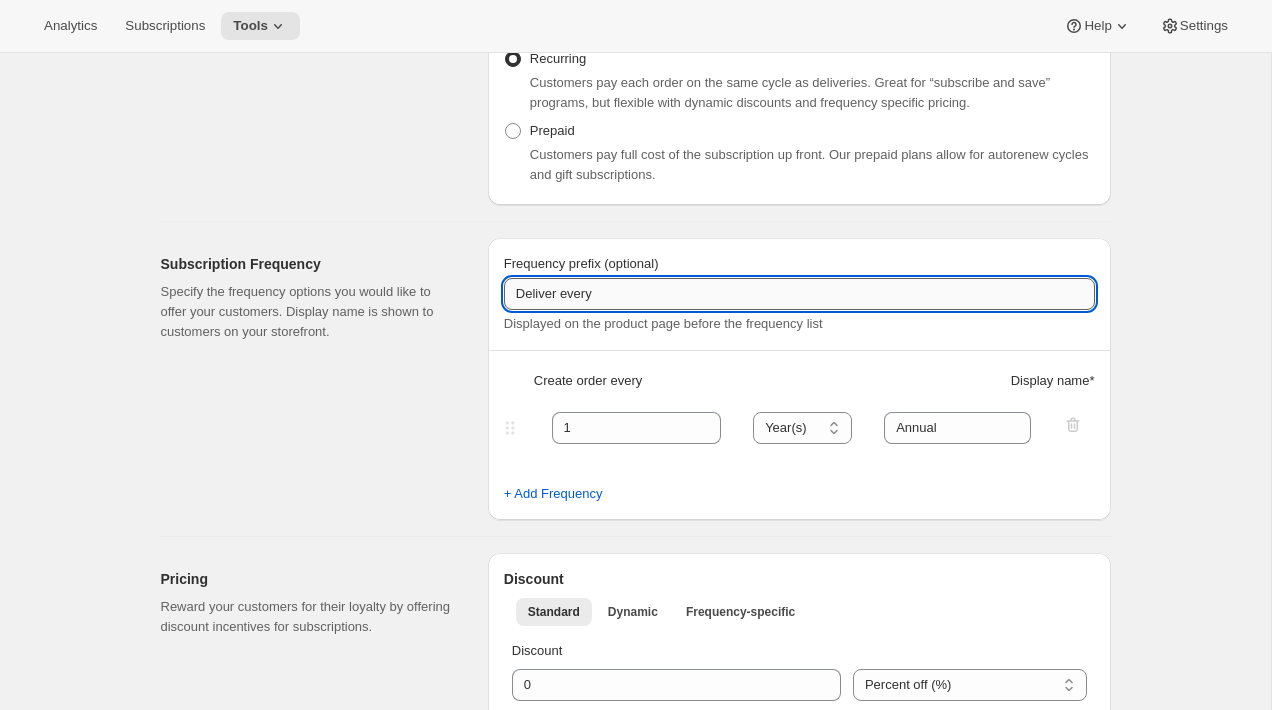 click on "Deliver every" at bounding box center [799, 294] 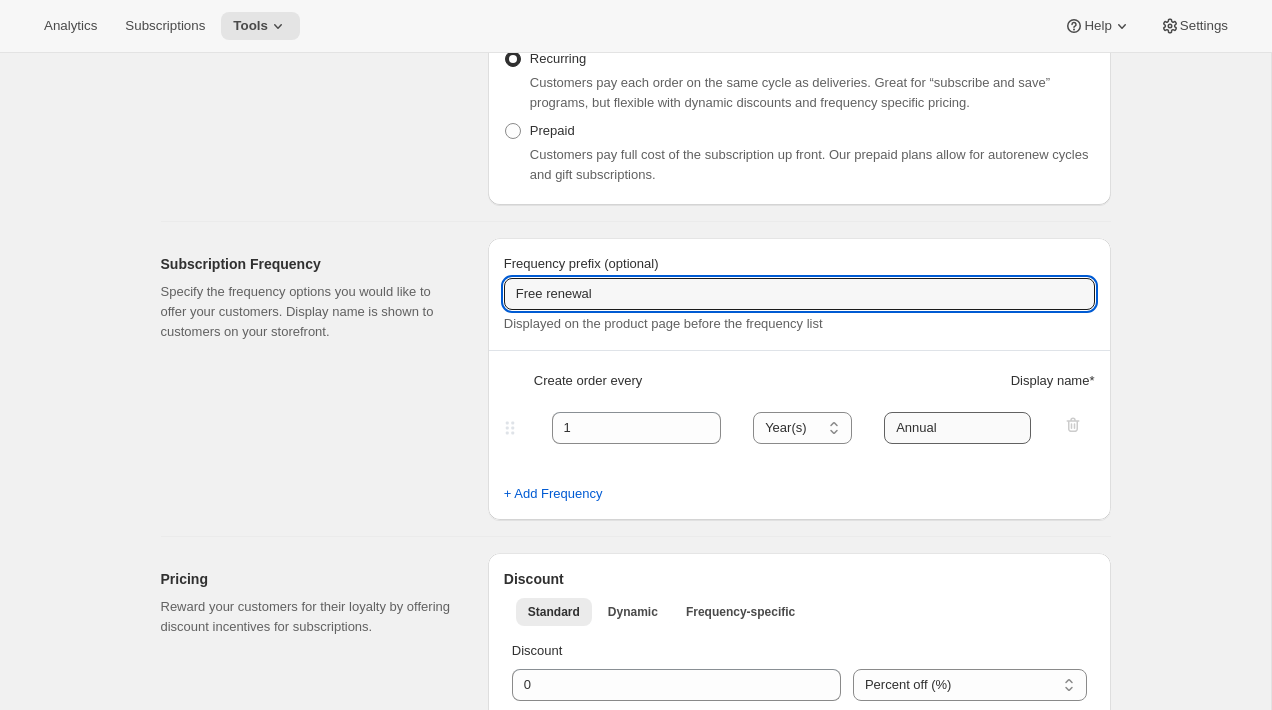 type on "Free renewal" 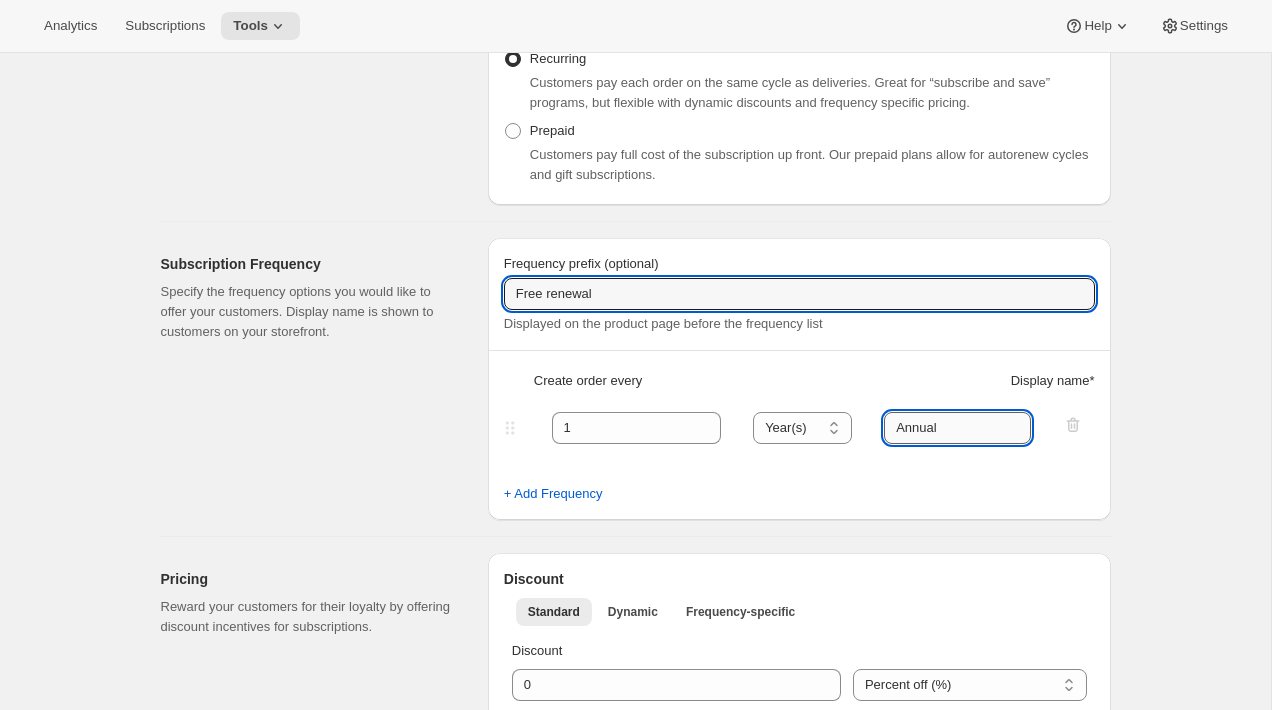 click on "Annual" at bounding box center [957, 428] 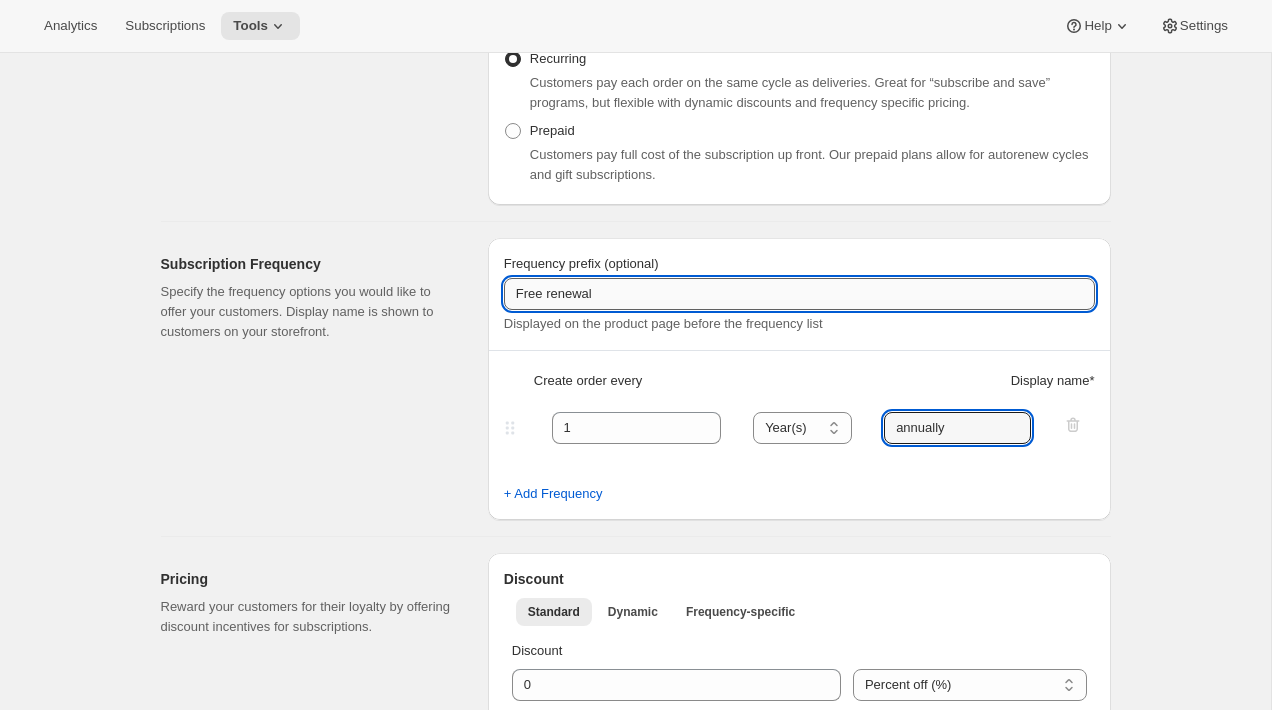 click on "Free renewal" at bounding box center (799, 294) 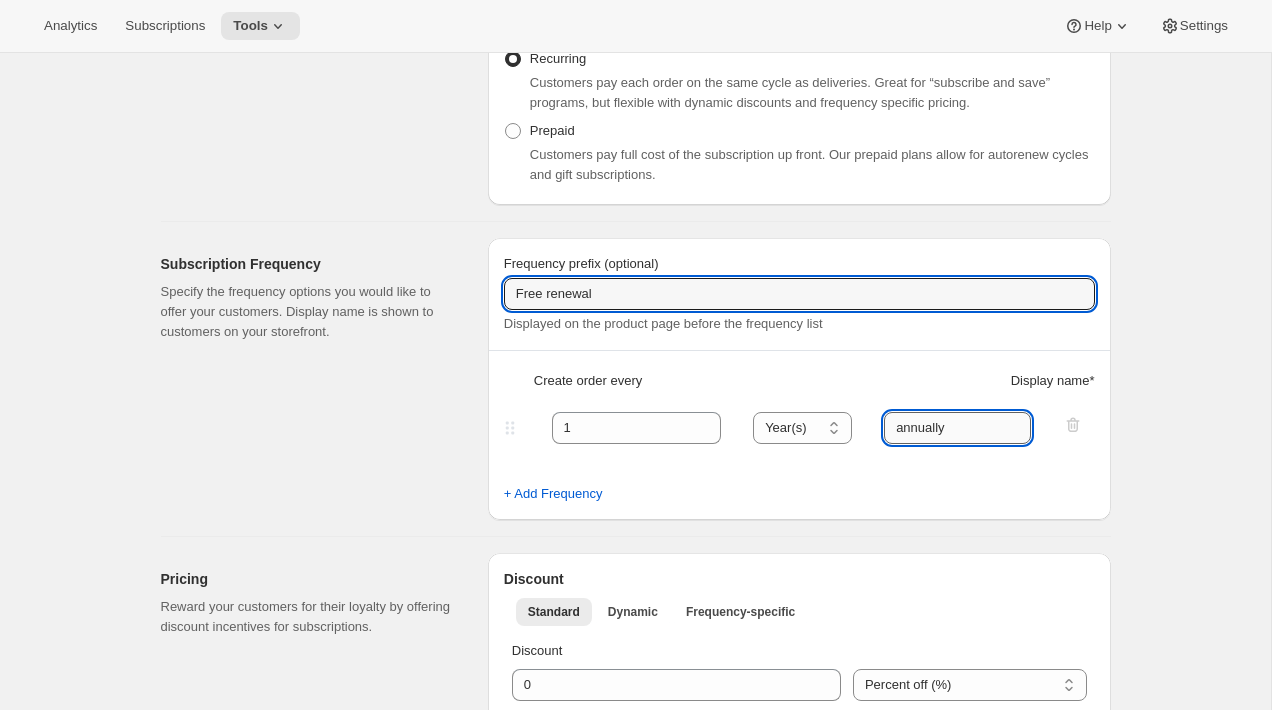 click on "annually" at bounding box center (957, 428) 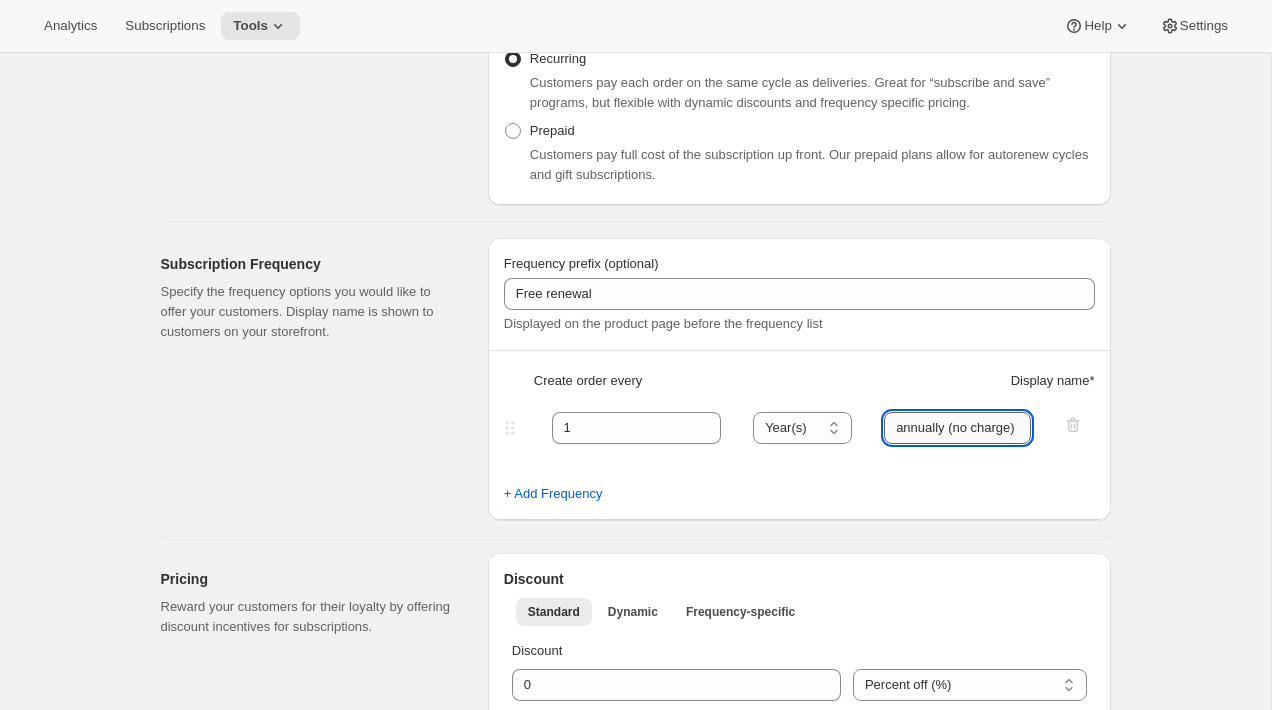scroll, scrollTop: 0, scrollLeft: 4, axis: horizontal 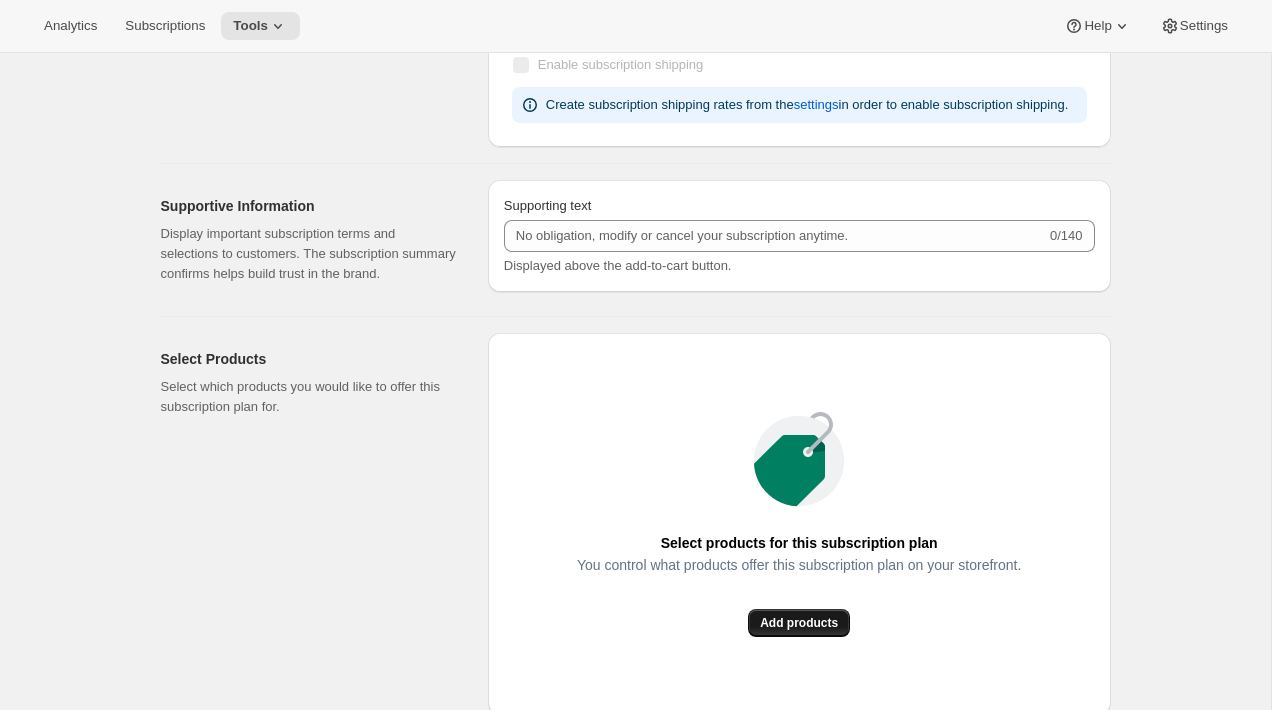 type on "annually (no charge)" 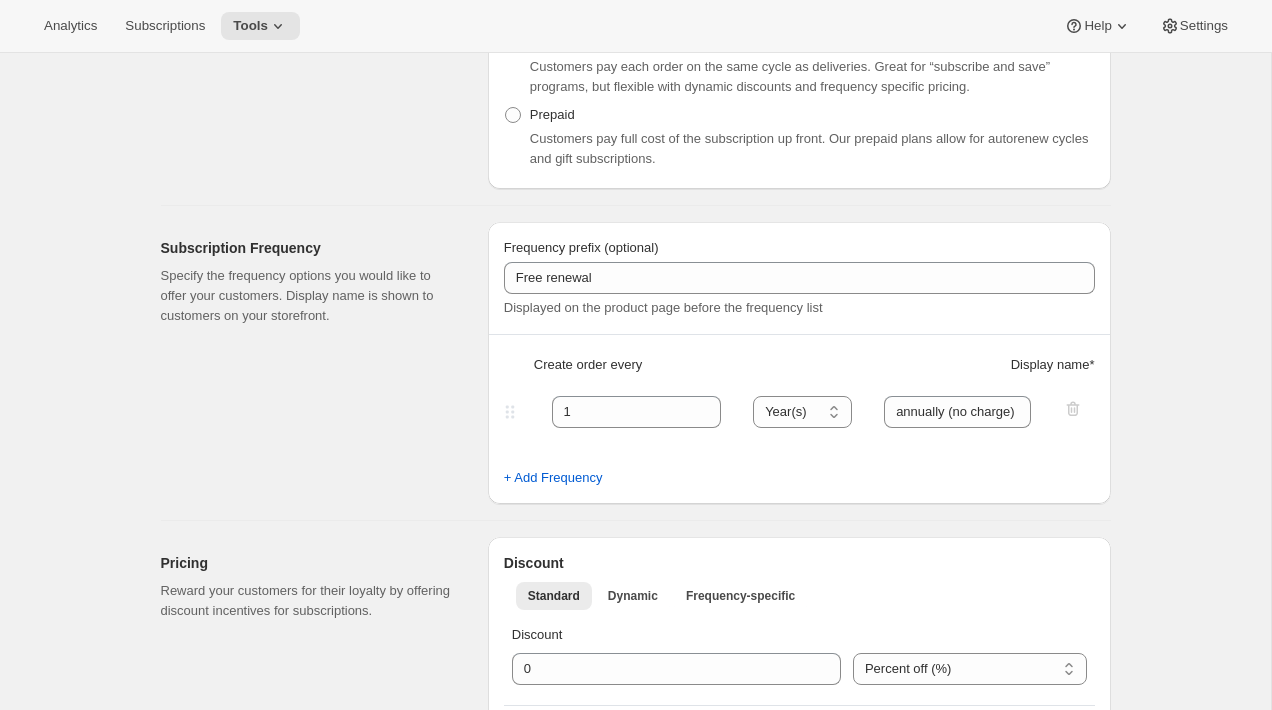 scroll, scrollTop: 0, scrollLeft: 0, axis: both 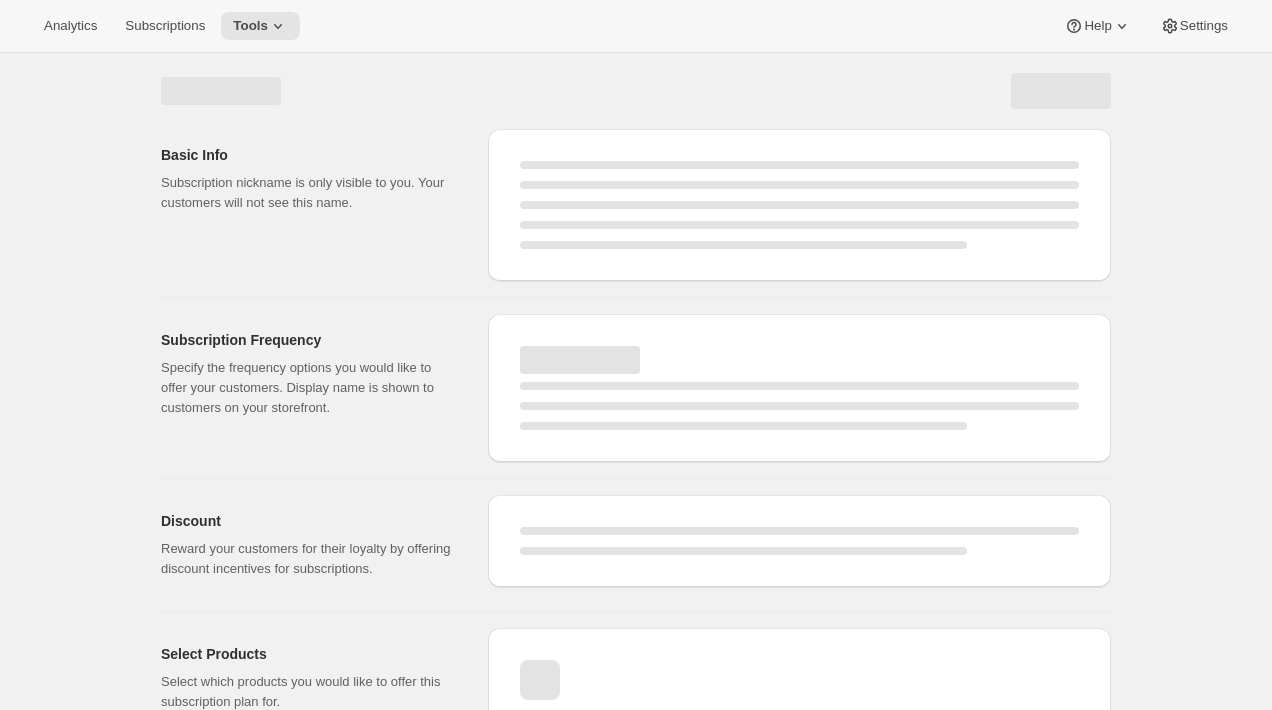select on "WEEK" 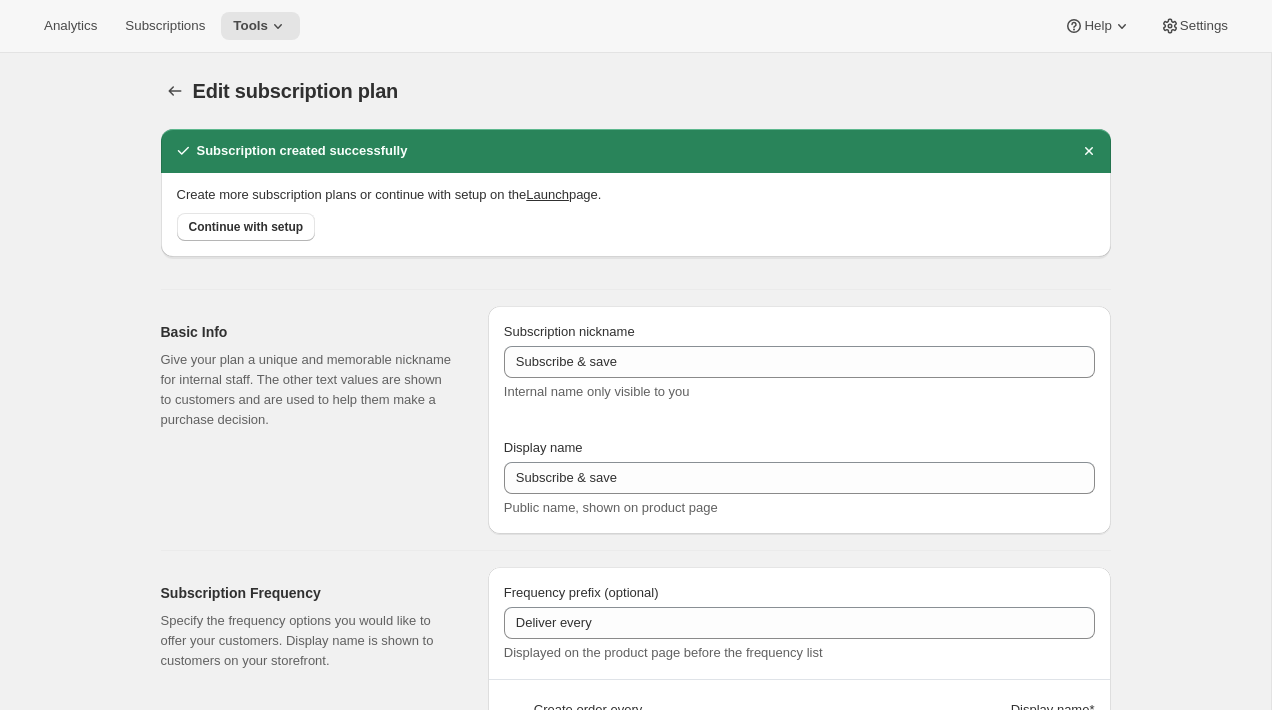 type on "Wine Club" 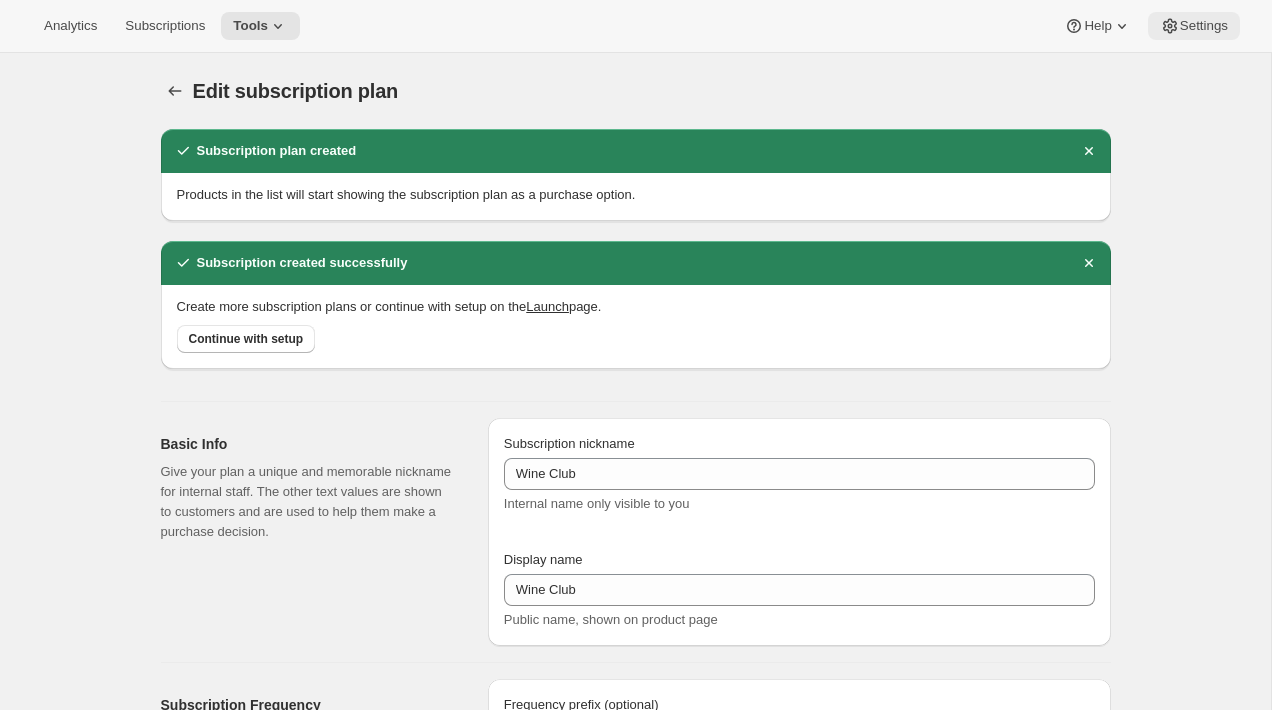 click 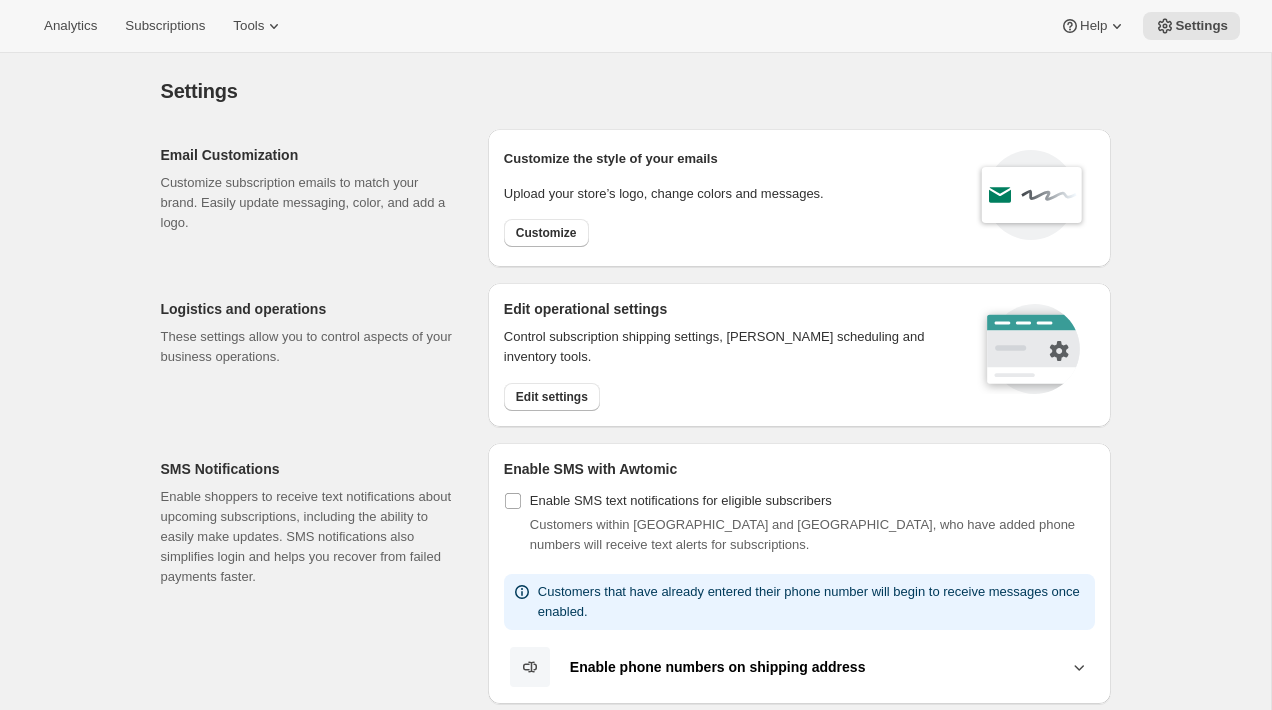 click on "Edit operational settings Control subscription shipping settings, [PERSON_NAME] scheduling and inventory tools. Edit settings" at bounding box center [799, 355] 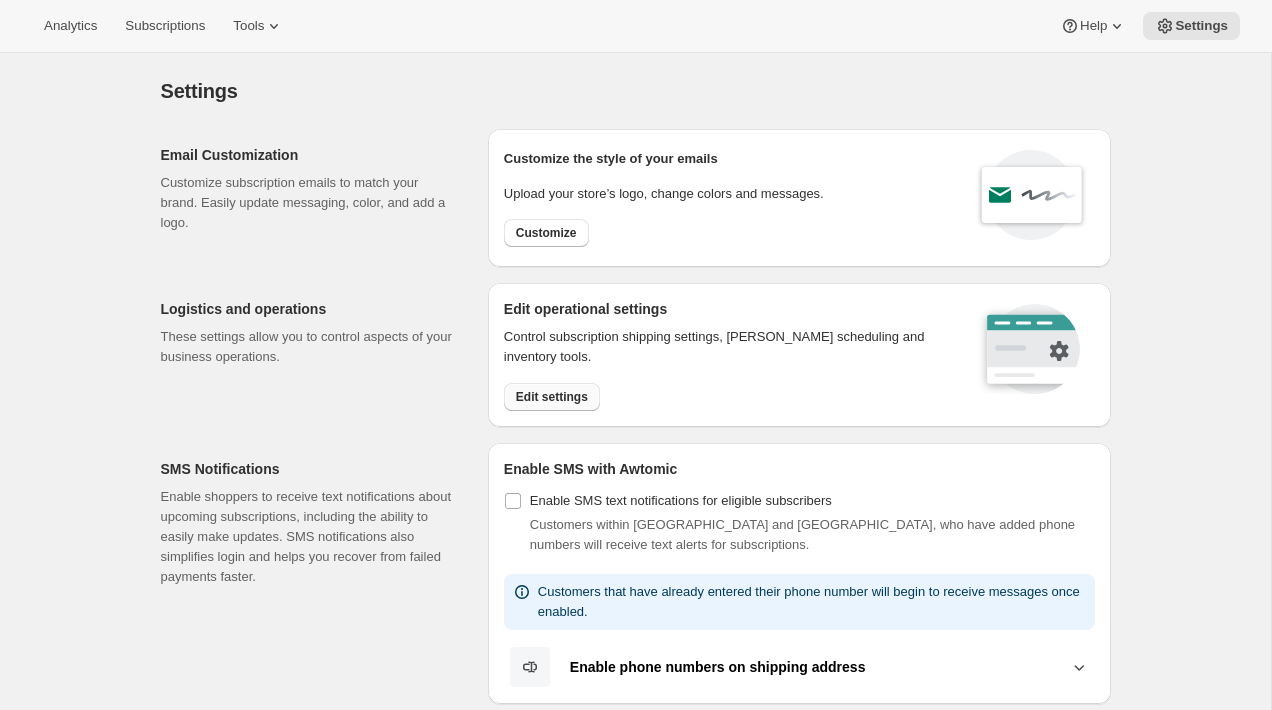 click on "Edit settings" at bounding box center [552, 397] 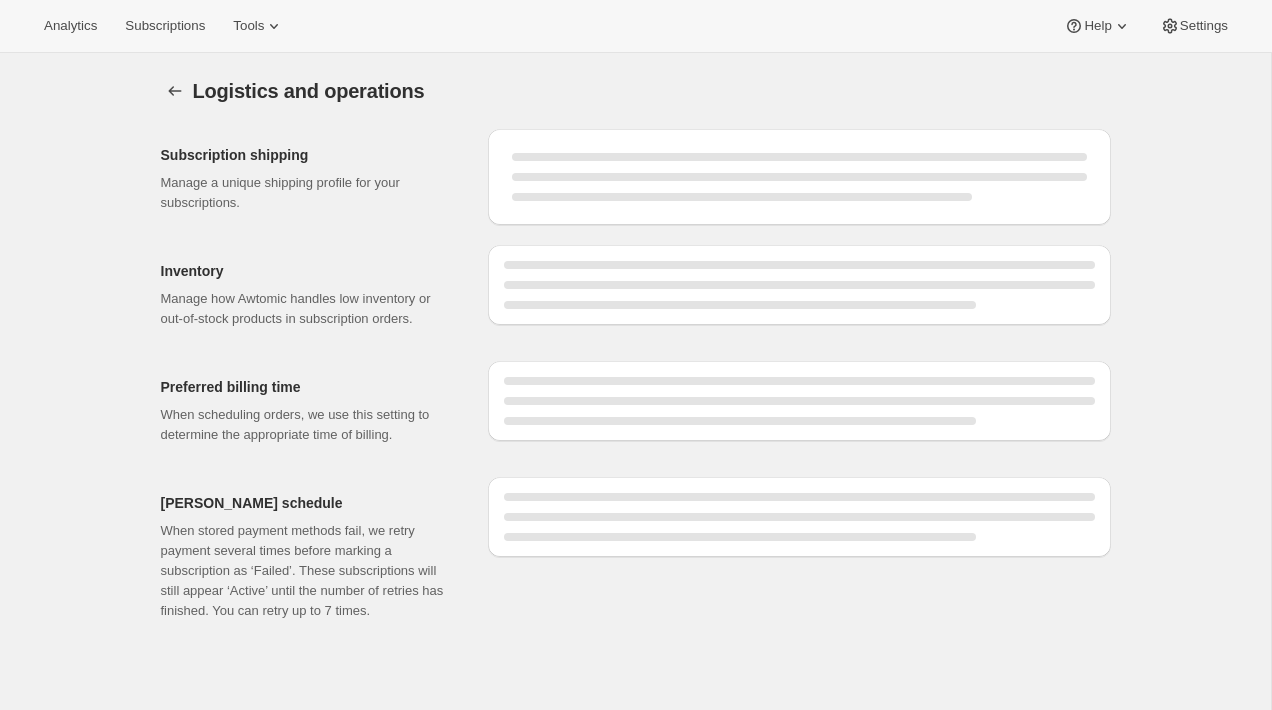 select on "DAY" 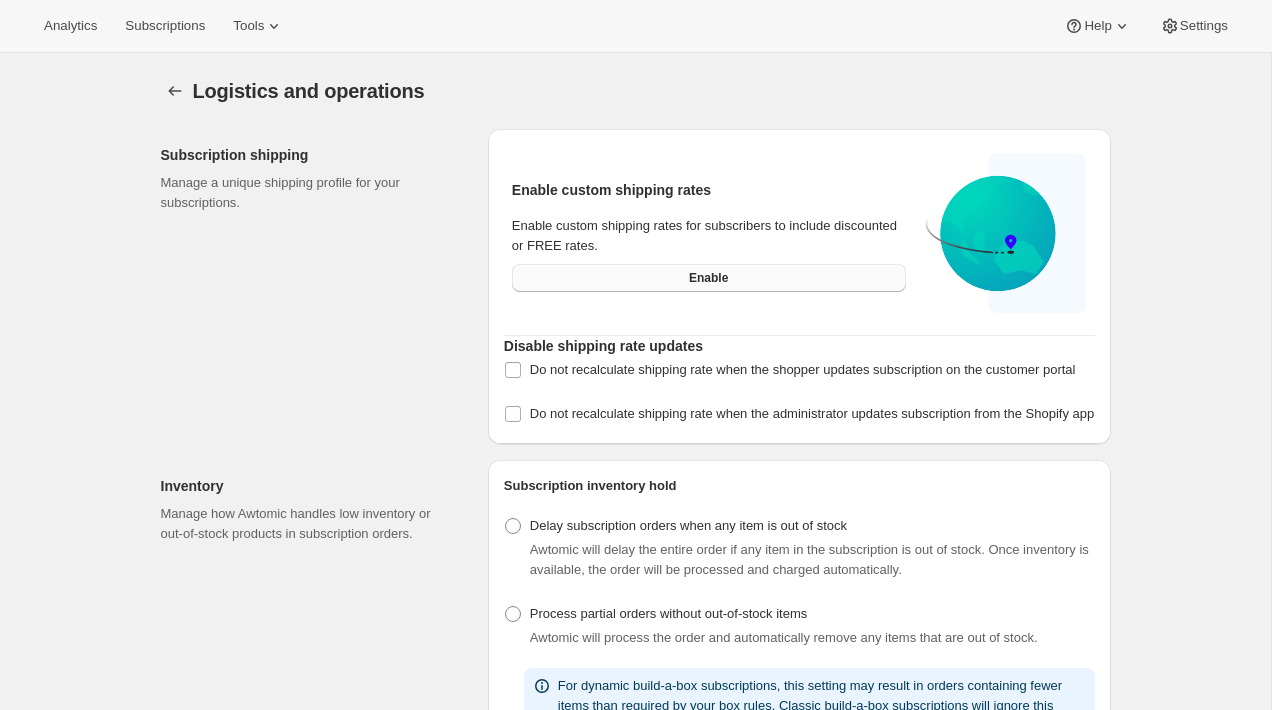 click on "Enable" at bounding box center [709, 278] 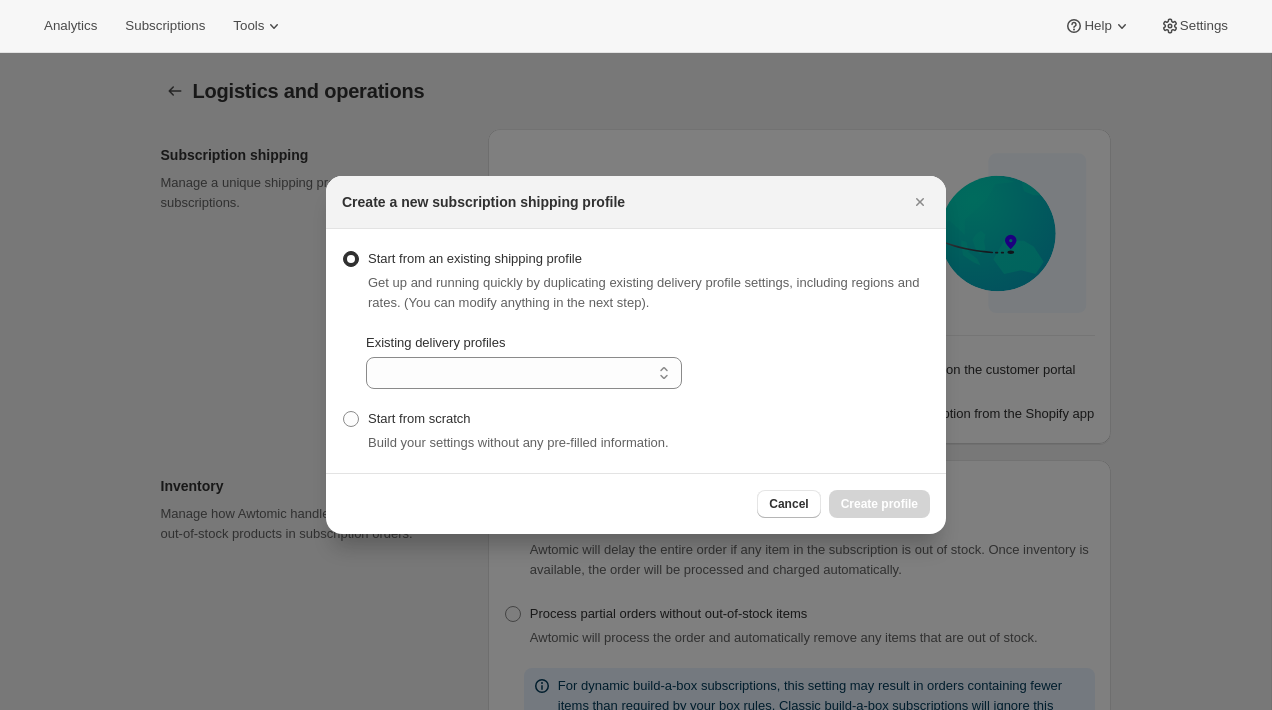select on "gid://shopify/DeliveryProfile/107398431017" 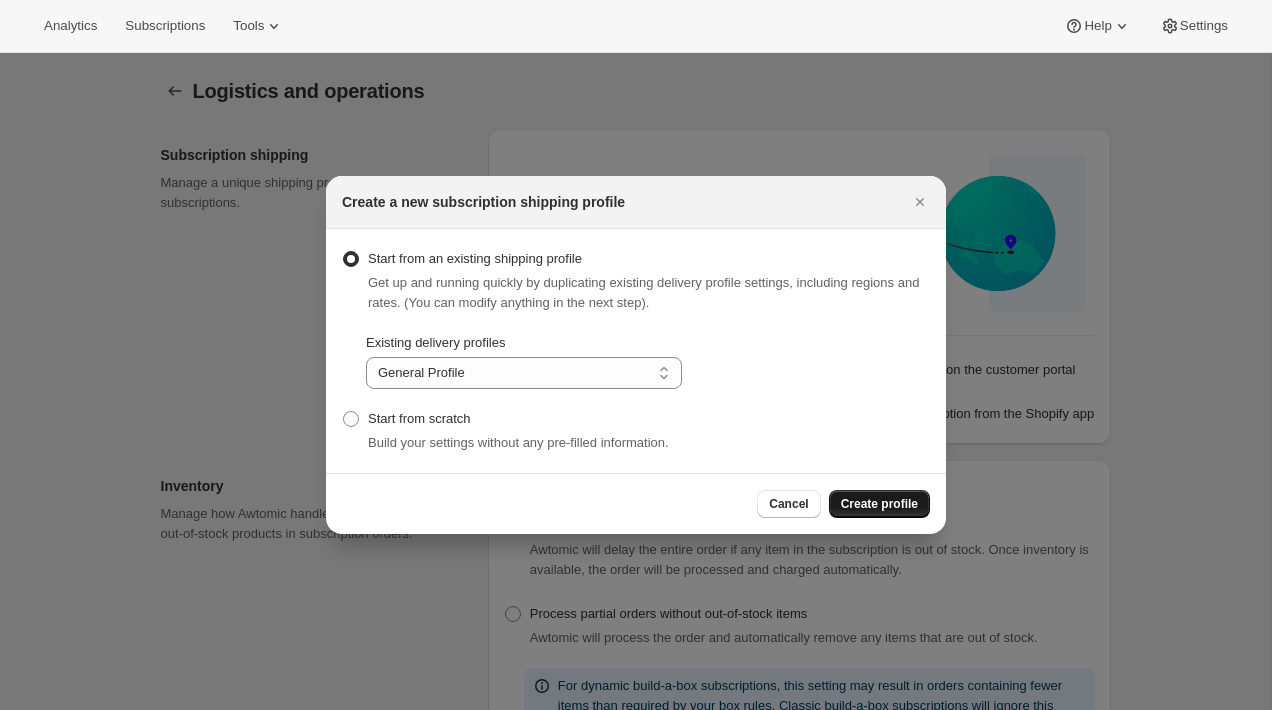 click on "Create profile" at bounding box center [879, 504] 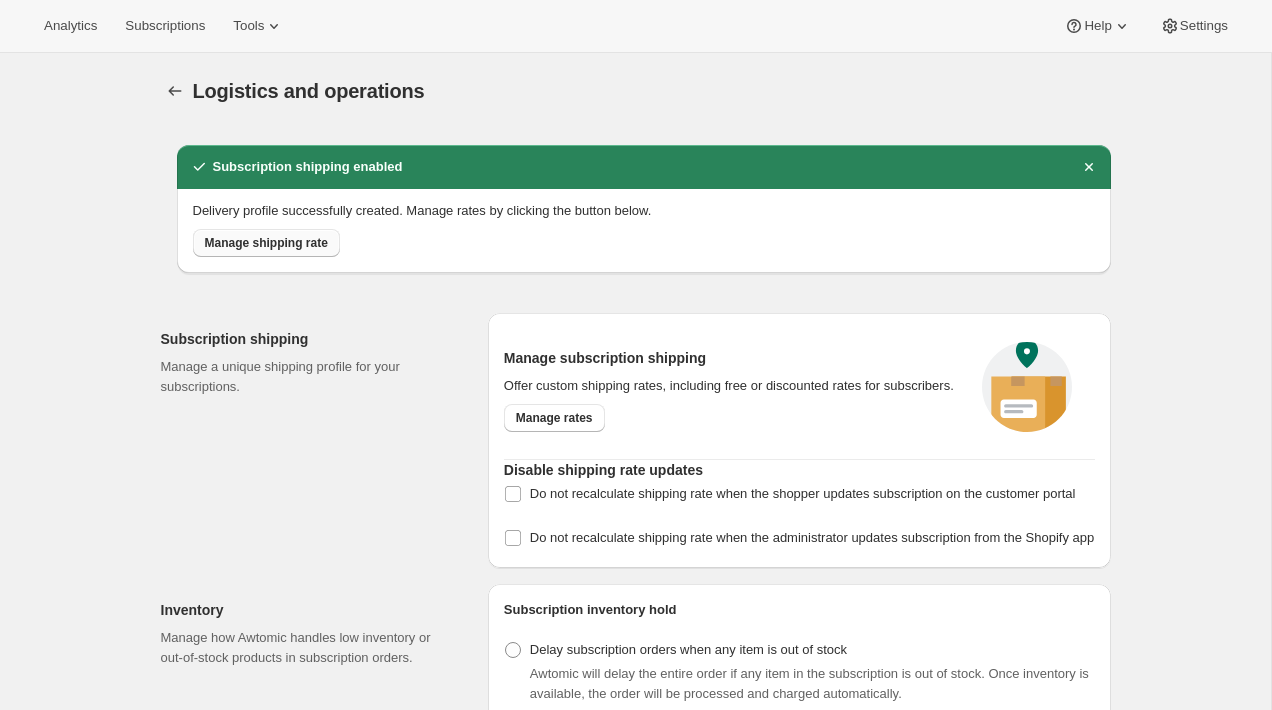 click on "Manage shipping rate" at bounding box center [266, 243] 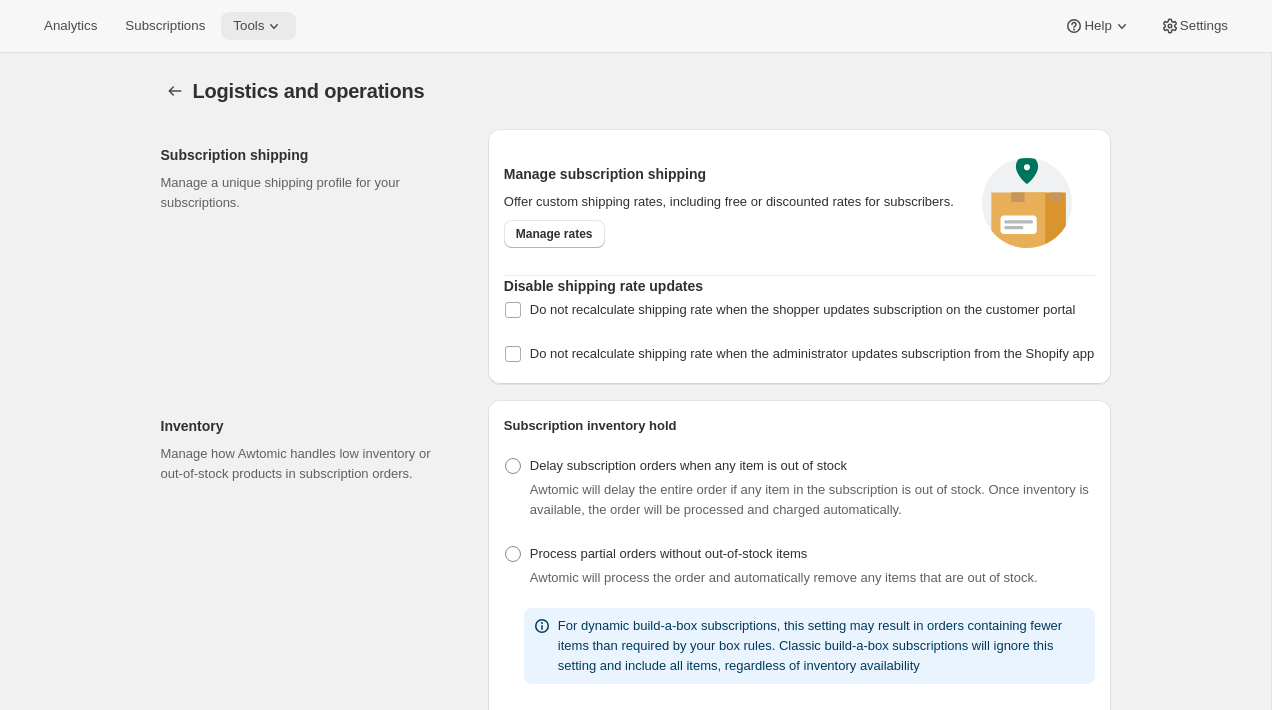 click on "Analytics Subscriptions Tools Help Settings" at bounding box center [636, 26] 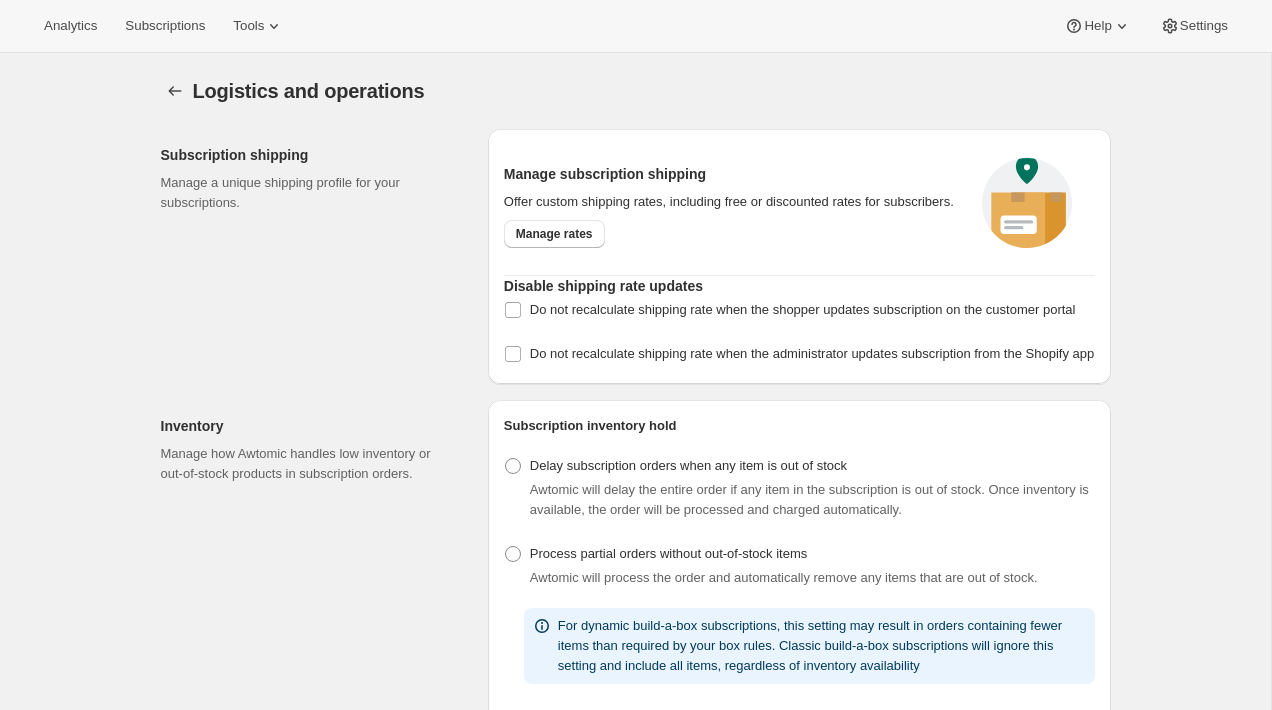 click on "Analytics Subscriptions Tools Help Settings" at bounding box center [636, 26] 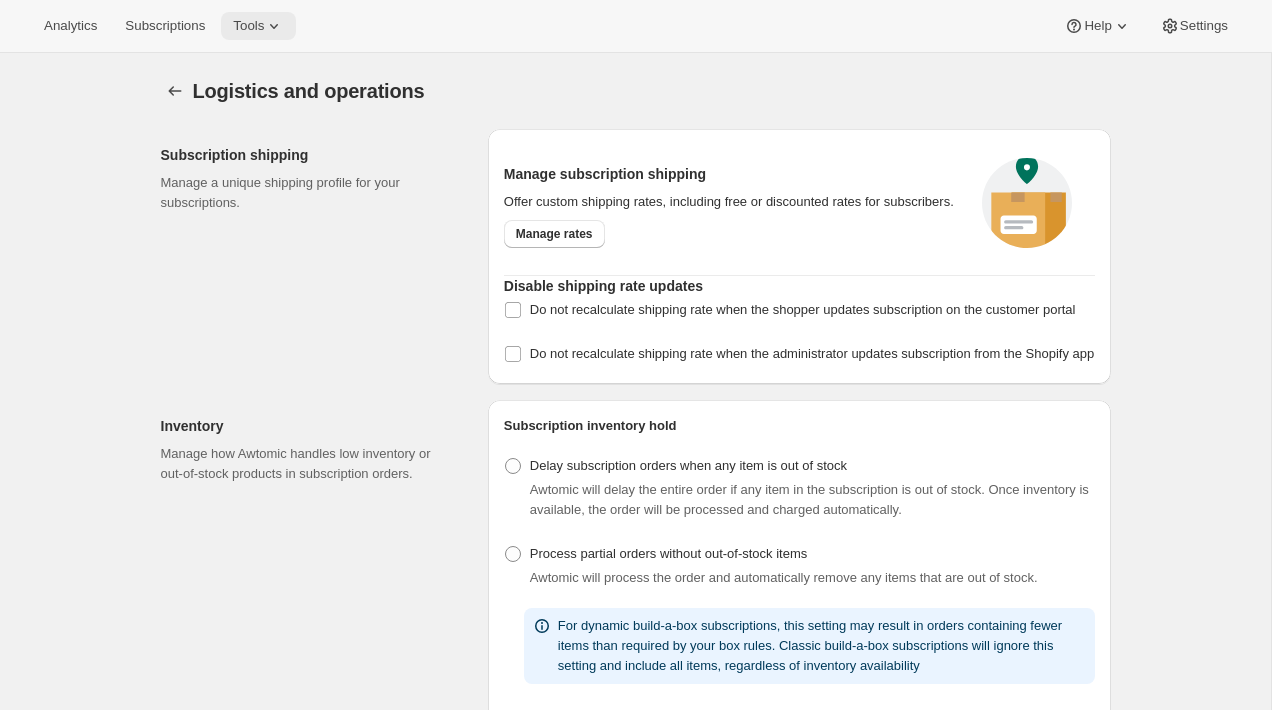 click on "Tools" at bounding box center (248, 26) 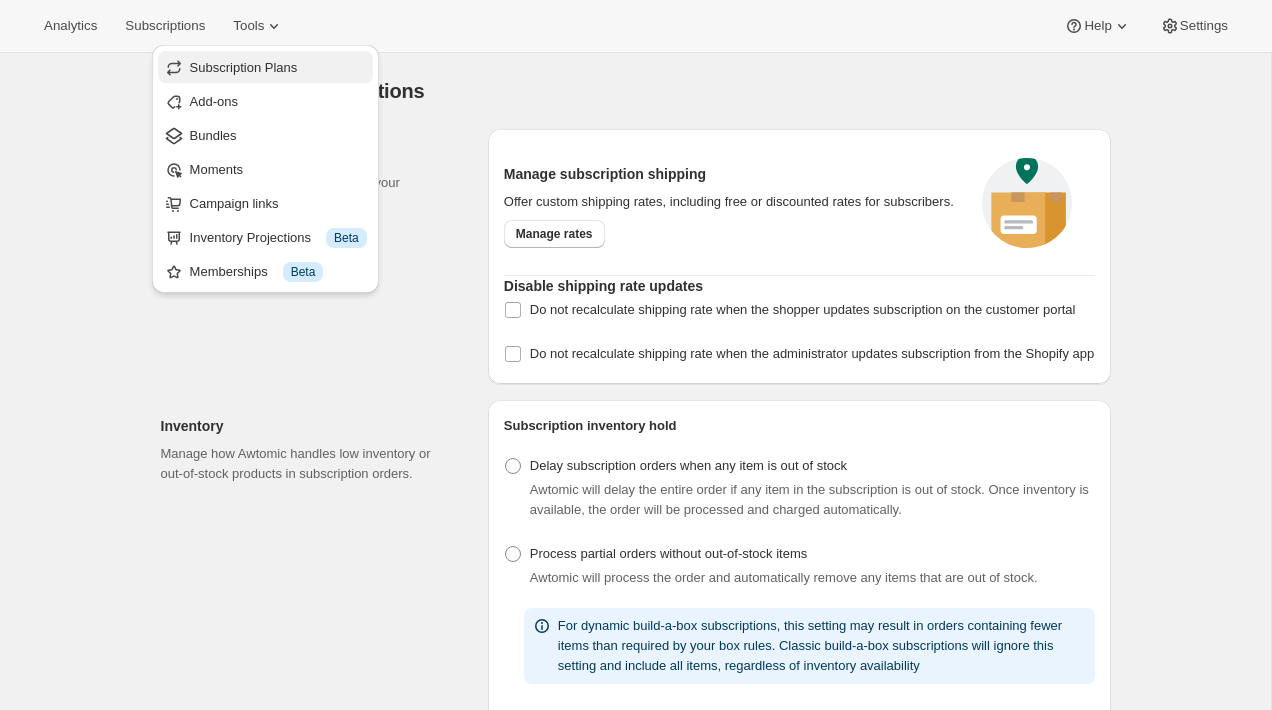 click on "Subscription Plans" at bounding box center (244, 67) 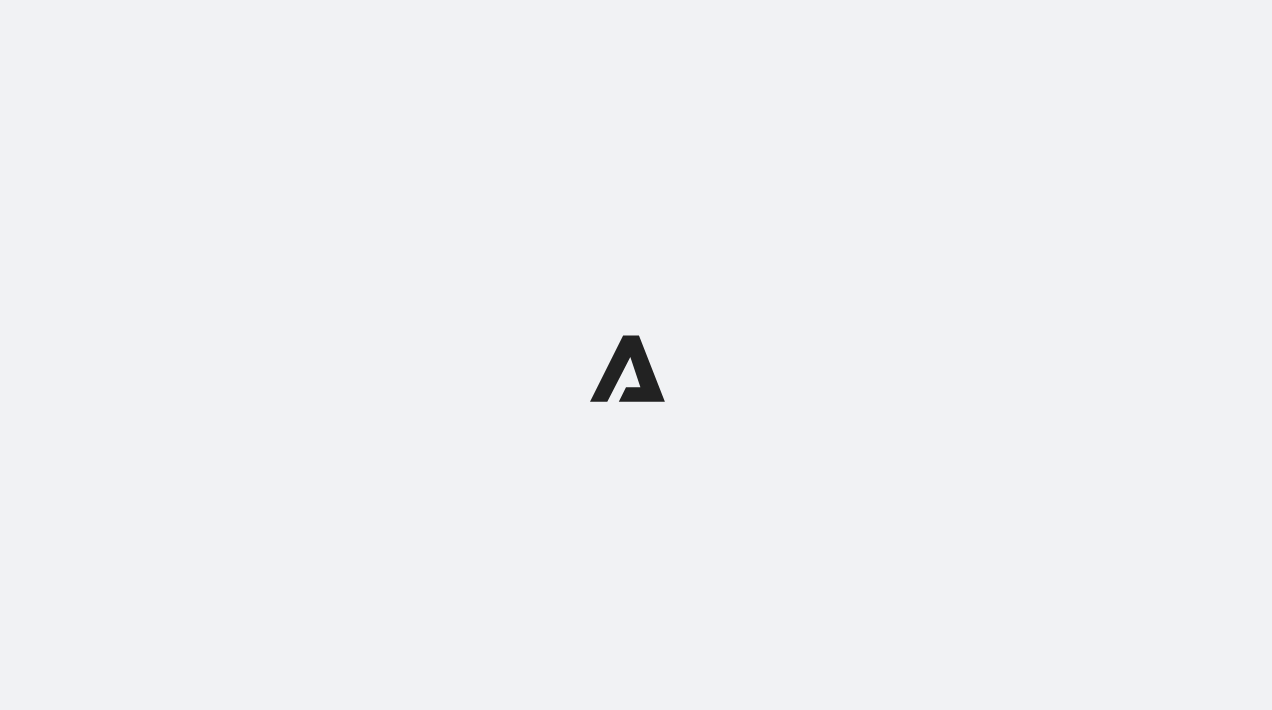 scroll, scrollTop: 0, scrollLeft: 0, axis: both 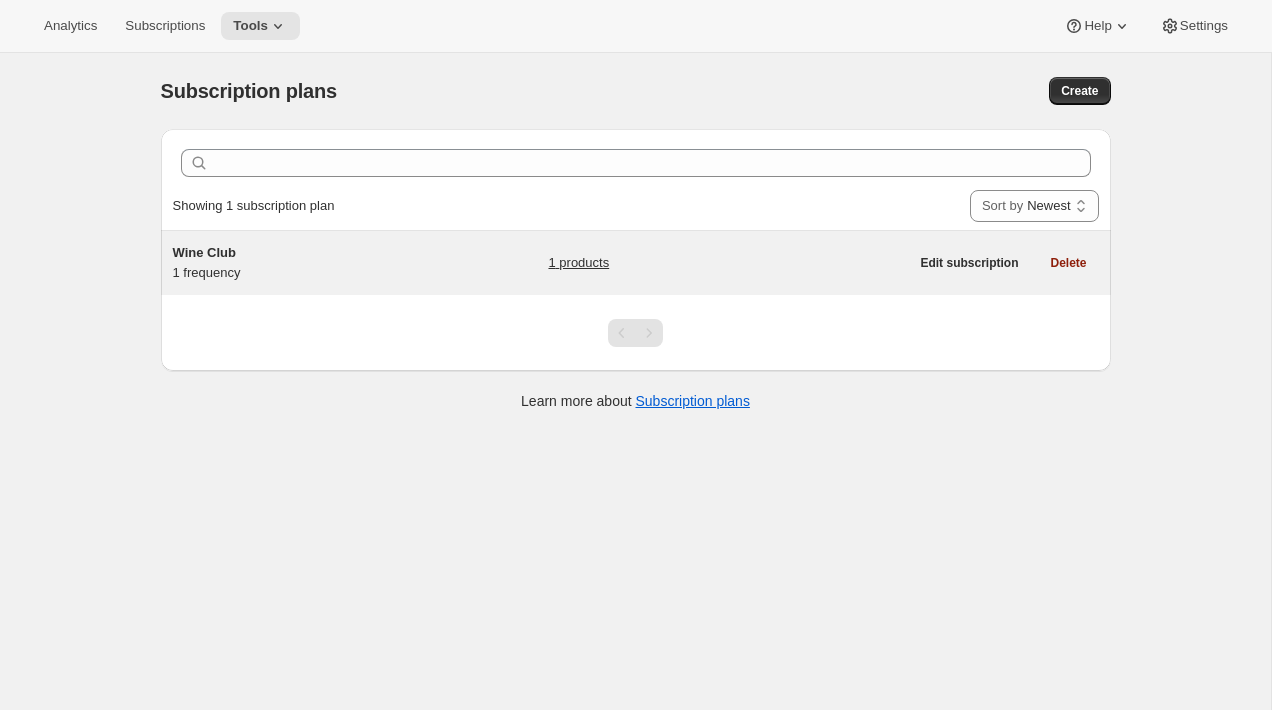 click on "Wine Club" at bounding box center (298, 253) 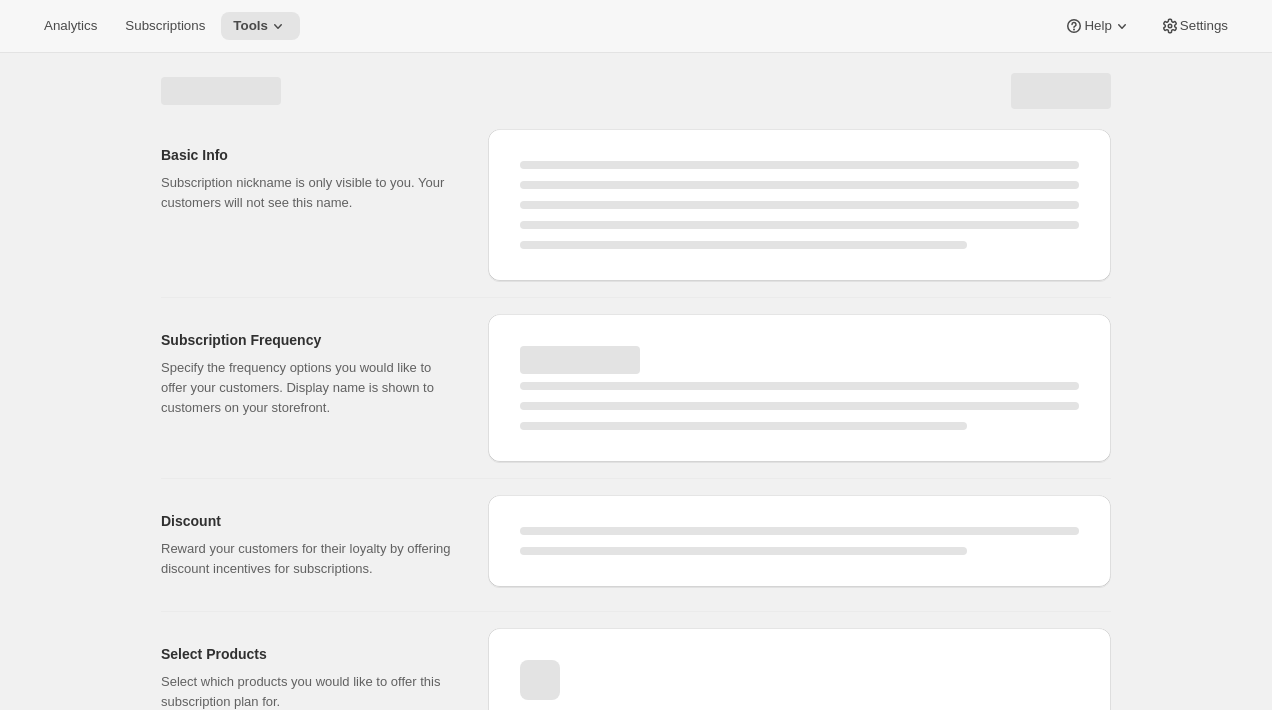 select on "WEEK" 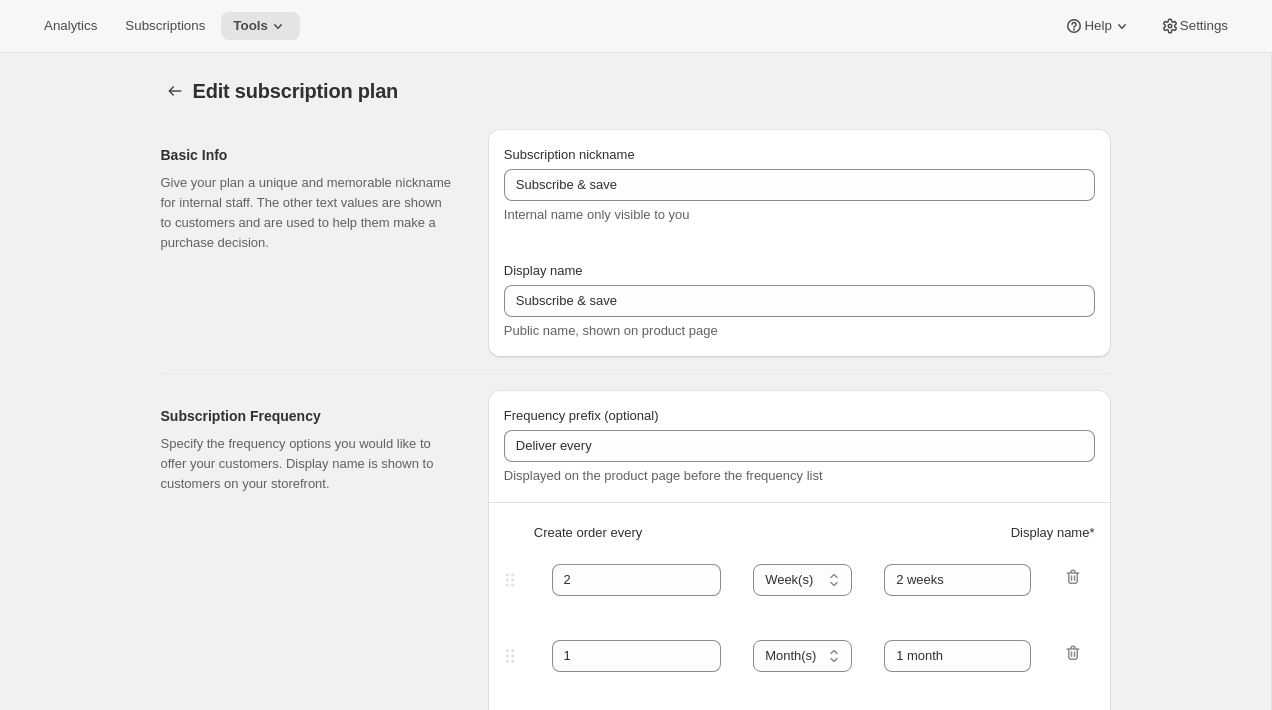 type on "Wine Club" 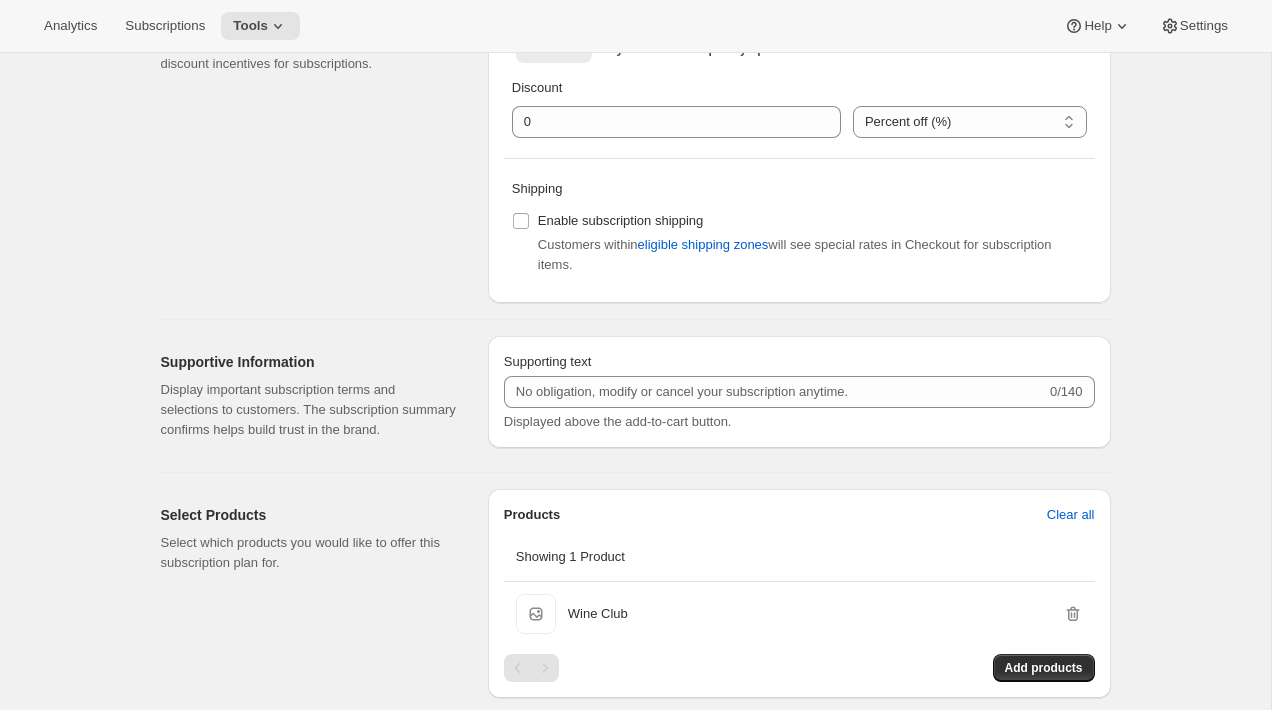 scroll, scrollTop: 735, scrollLeft: 0, axis: vertical 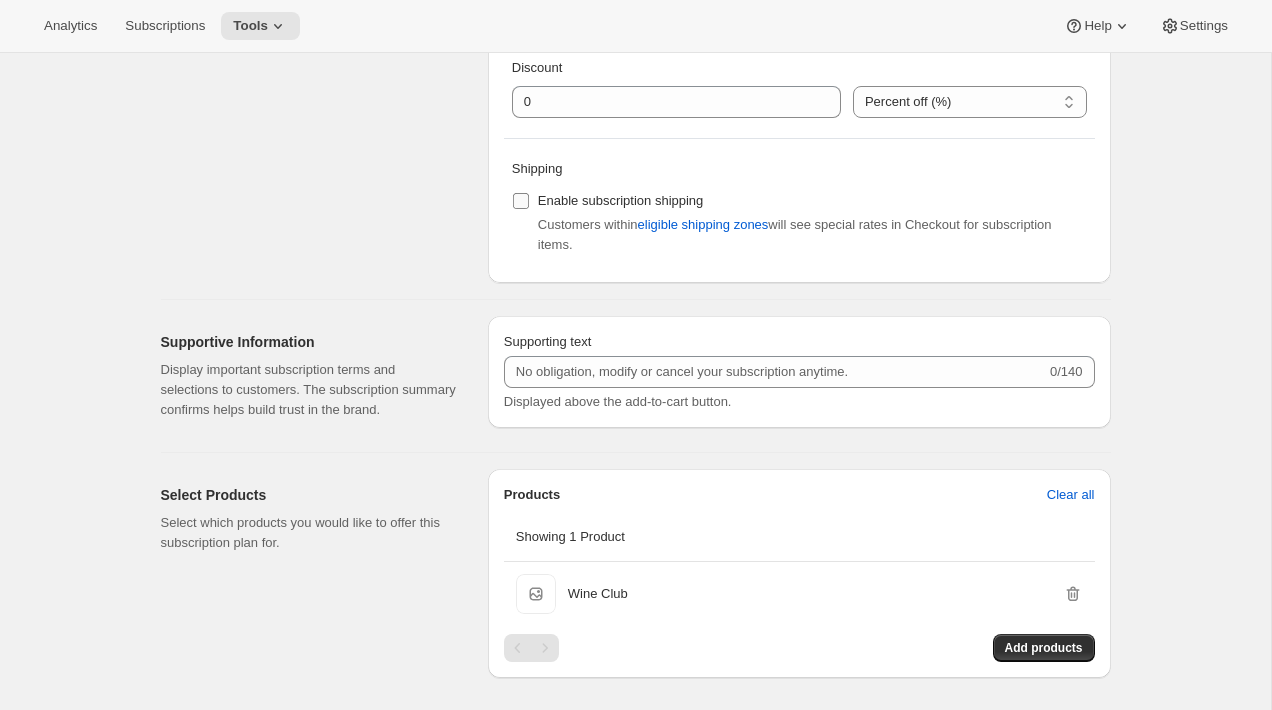 click on "Enable subscription shipping" at bounding box center [621, 200] 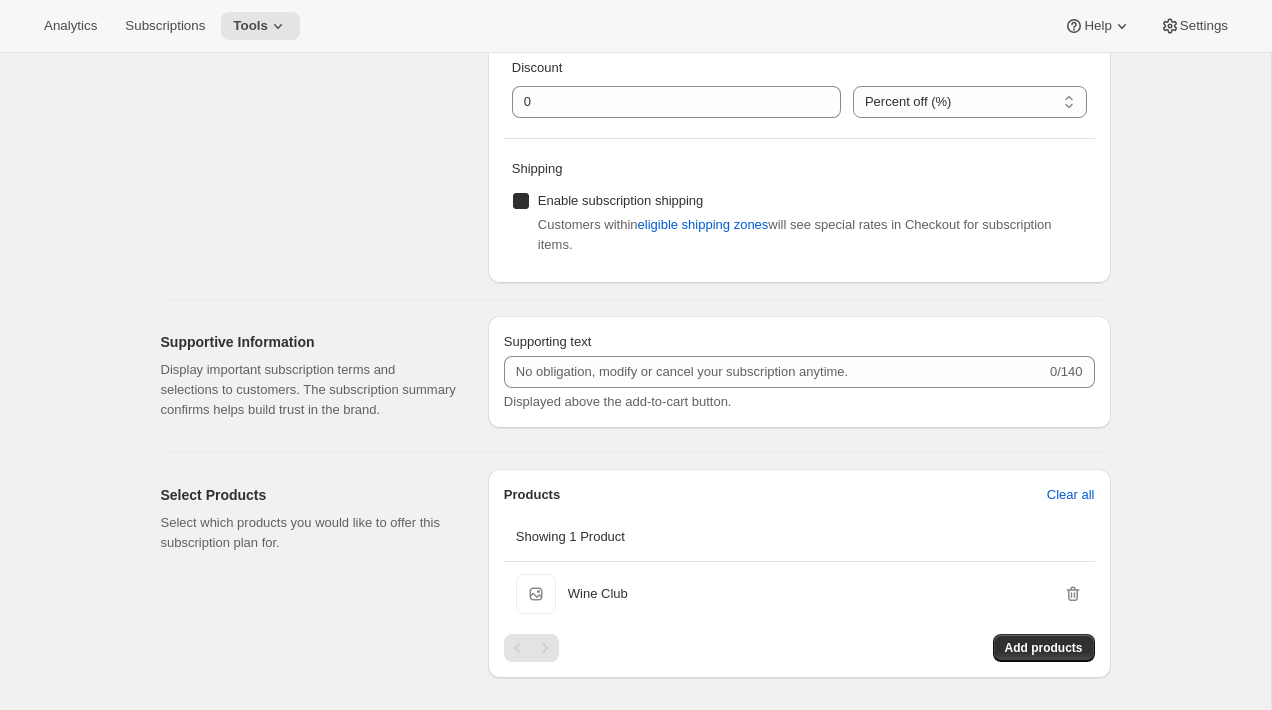 checkbox on "true" 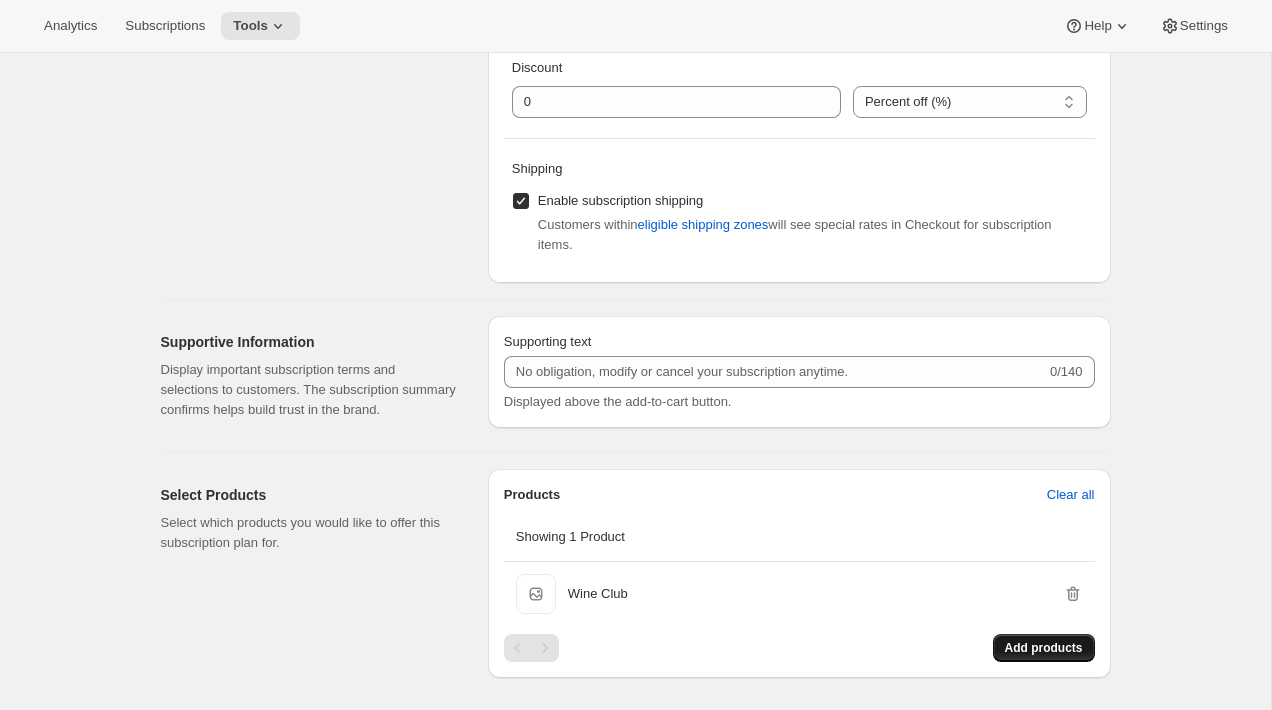click on "Add products" at bounding box center (1044, 648) 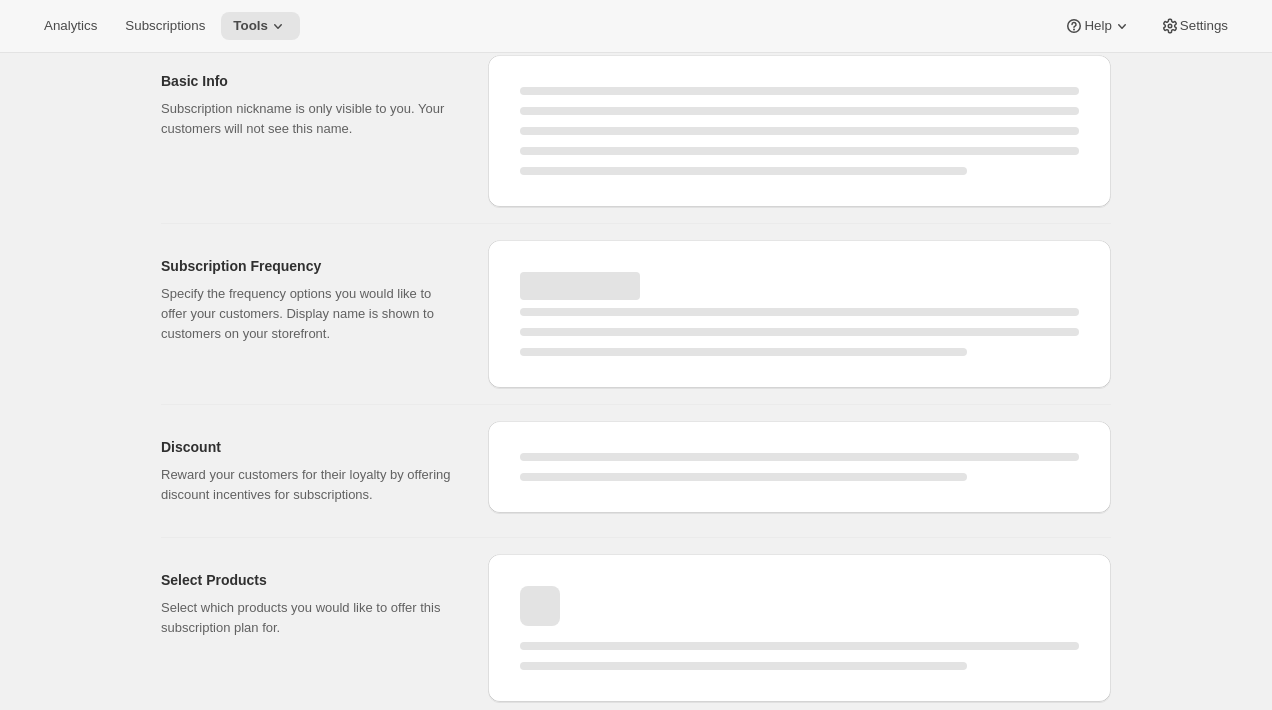 select on "YEAR" 